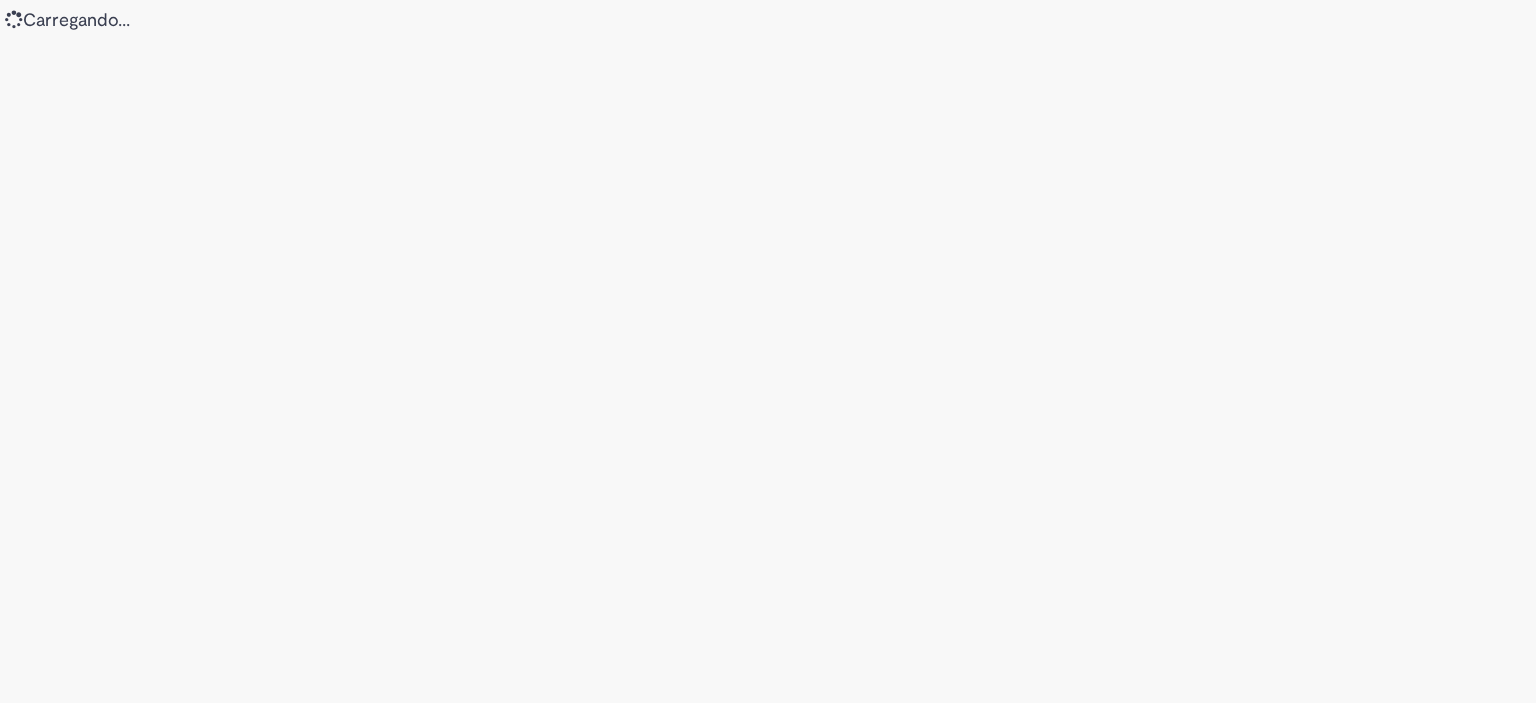 scroll, scrollTop: 0, scrollLeft: 0, axis: both 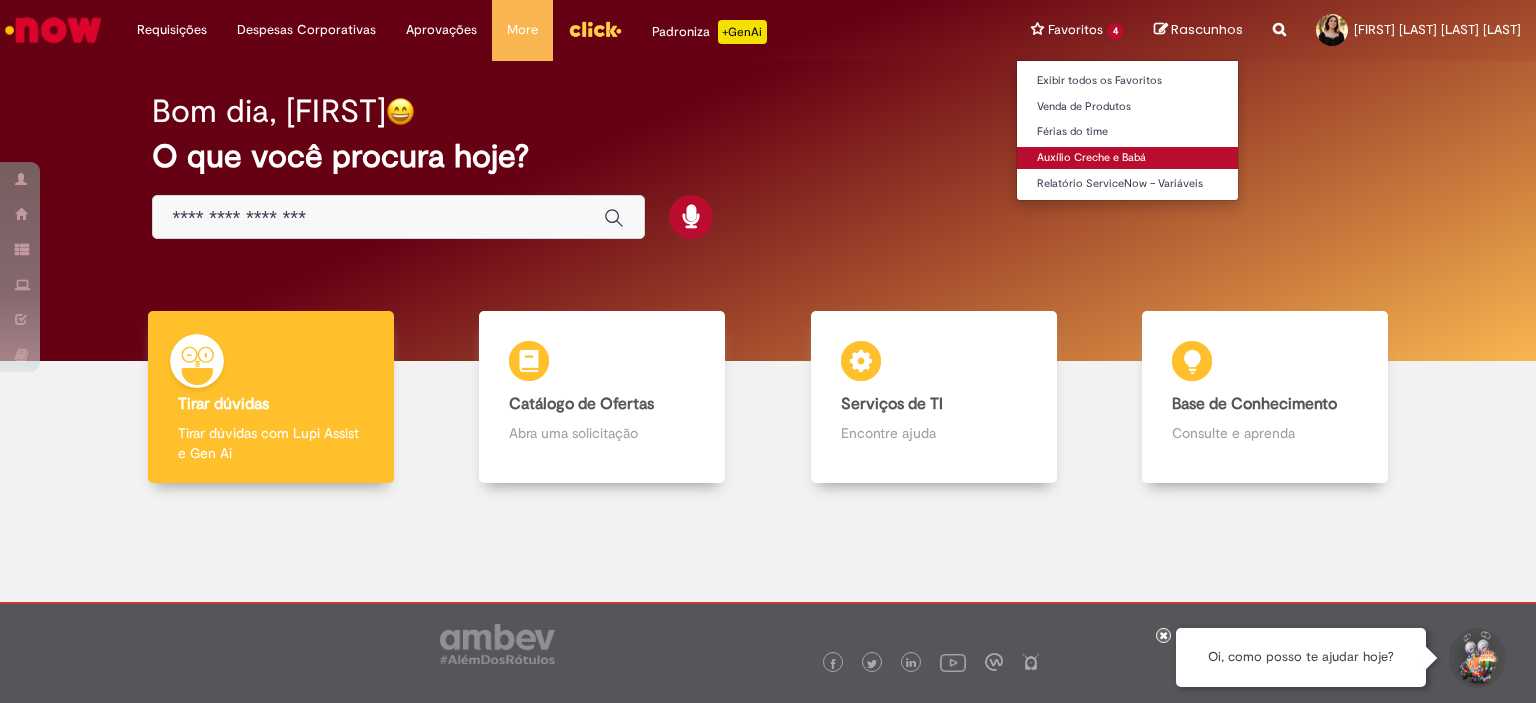 click on "Auxílio Creche e Babá" at bounding box center (1127, 158) 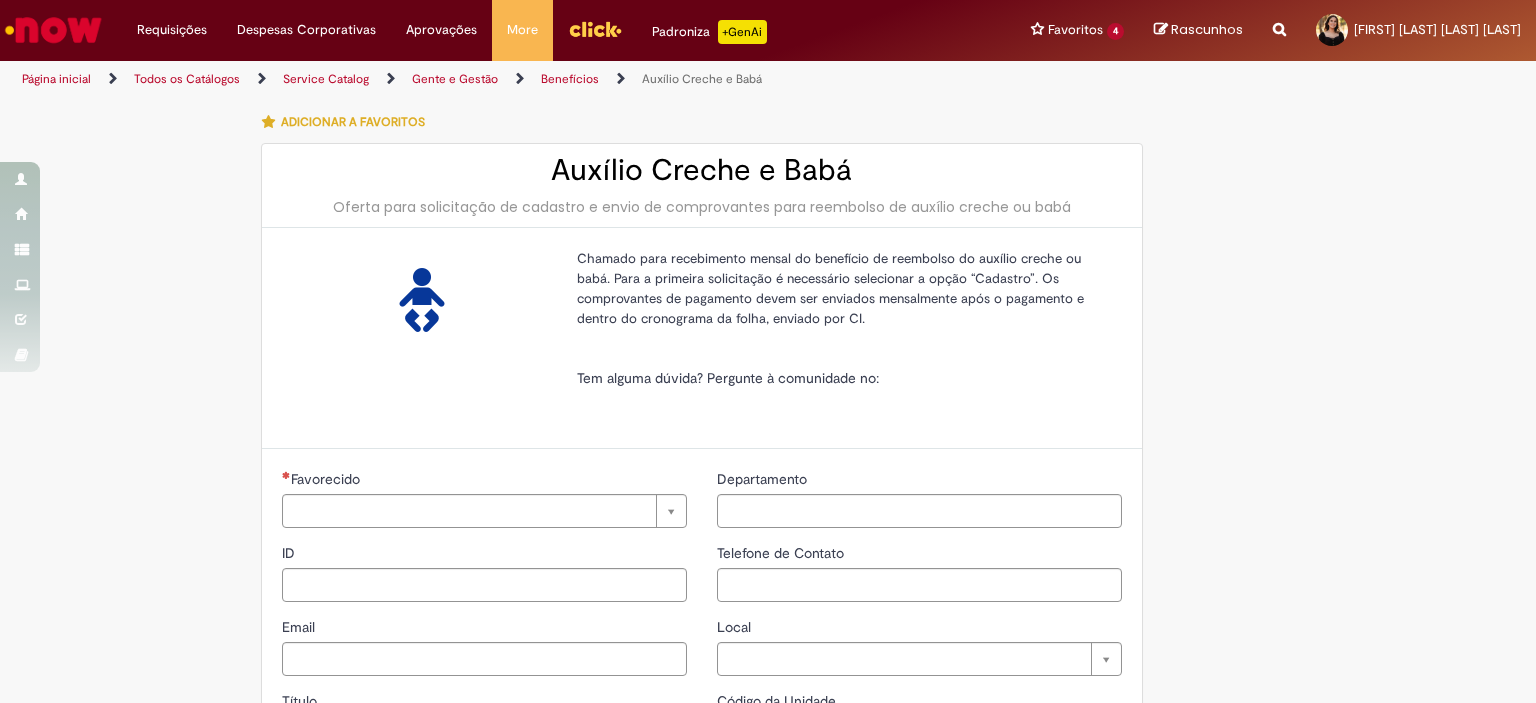 type on "********" 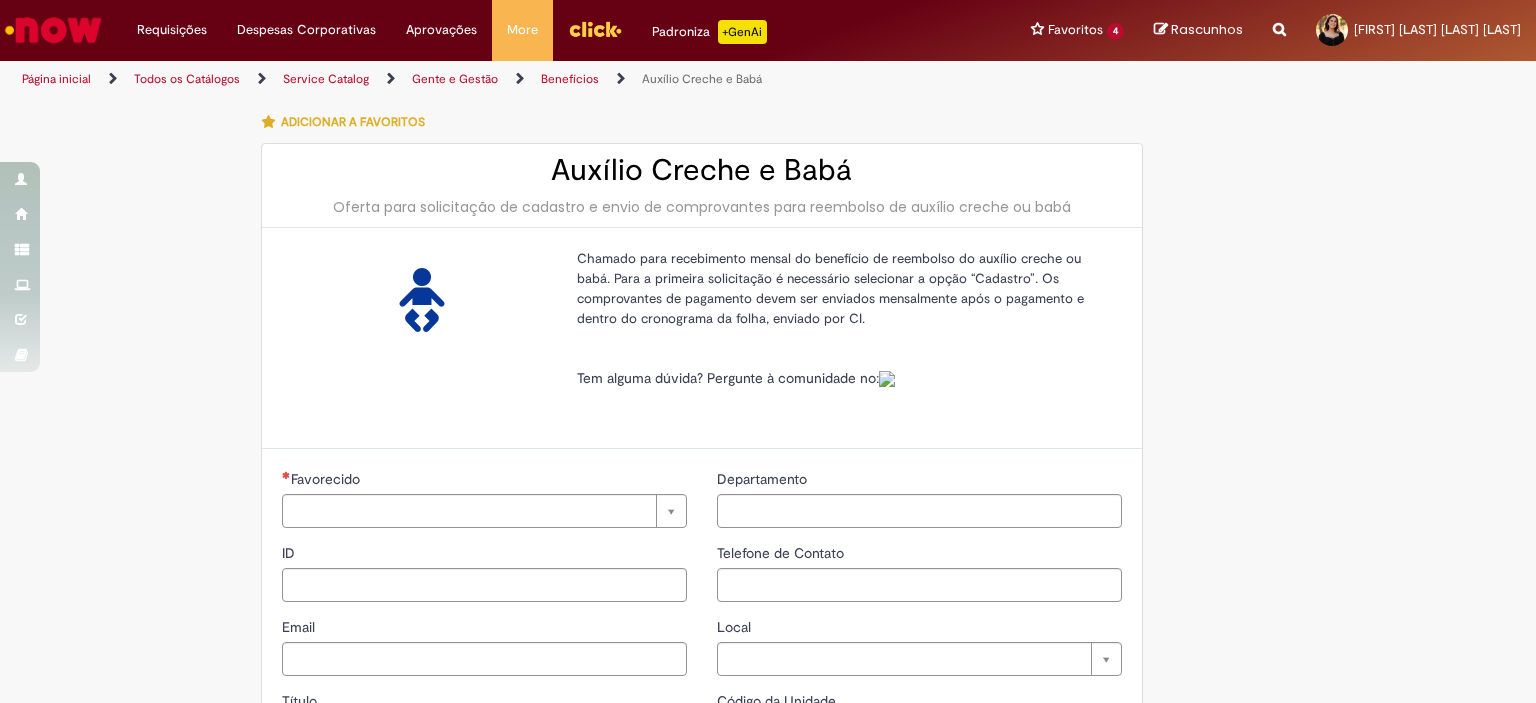 type on "**********" 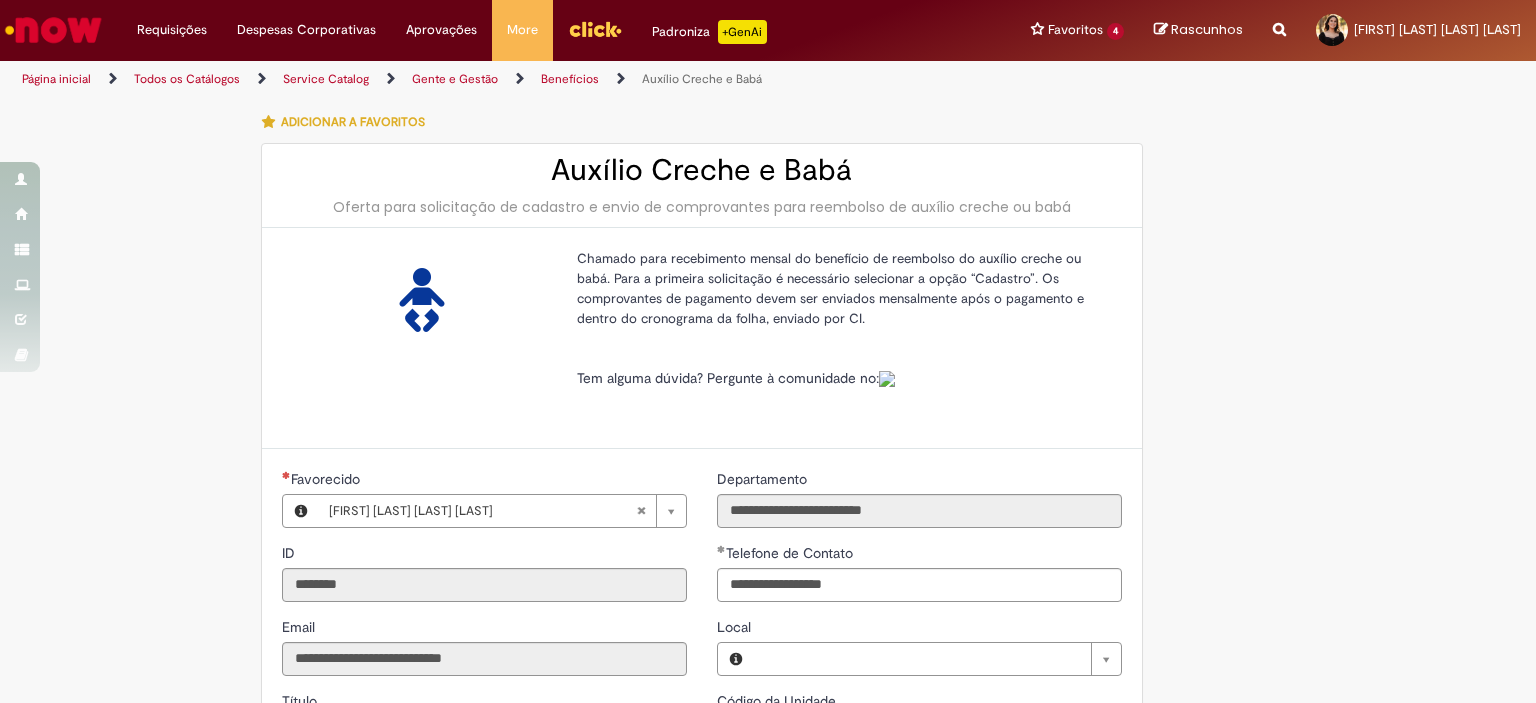 type on "**********" 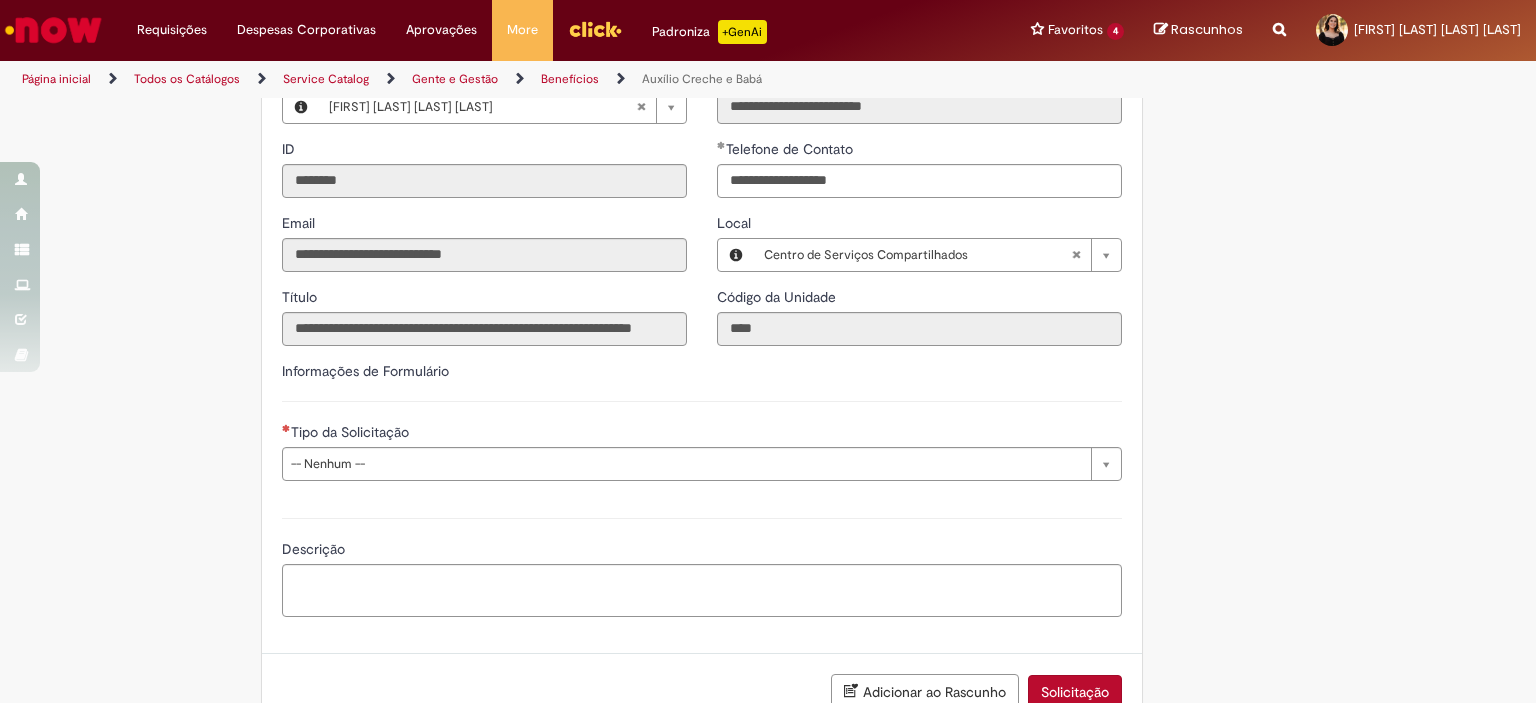 scroll, scrollTop: 420, scrollLeft: 0, axis: vertical 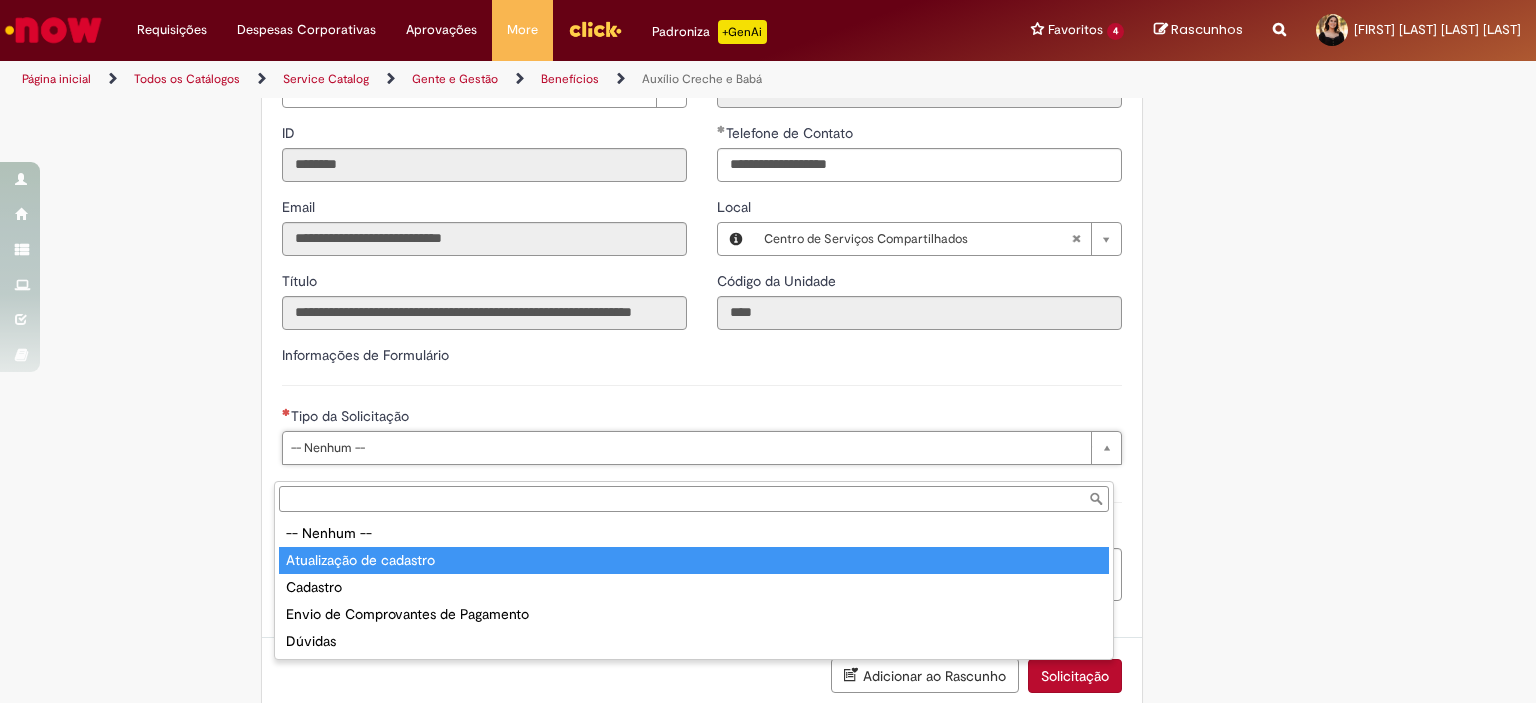 type on "**********" 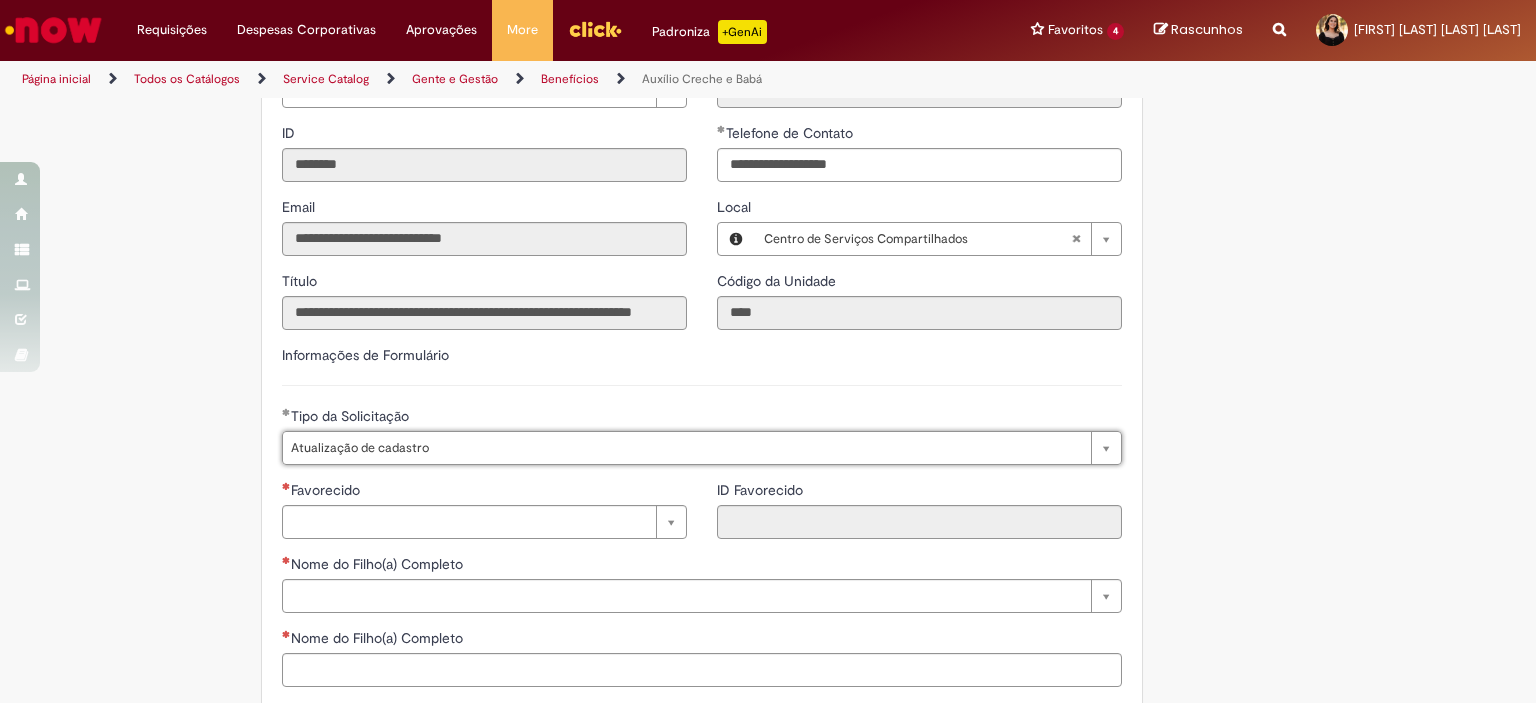 click on "**********" at bounding box center (670, 450) 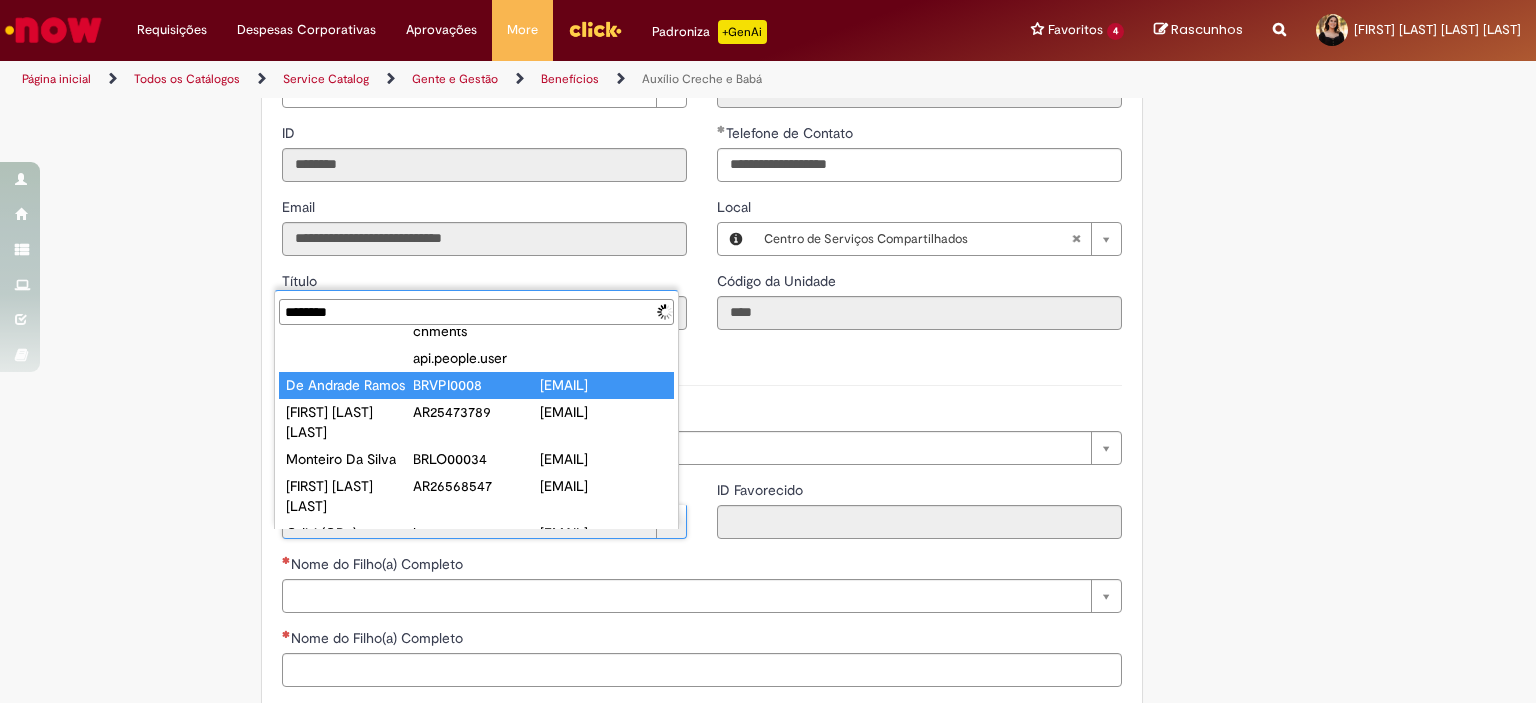 scroll, scrollTop: 0, scrollLeft: 0, axis: both 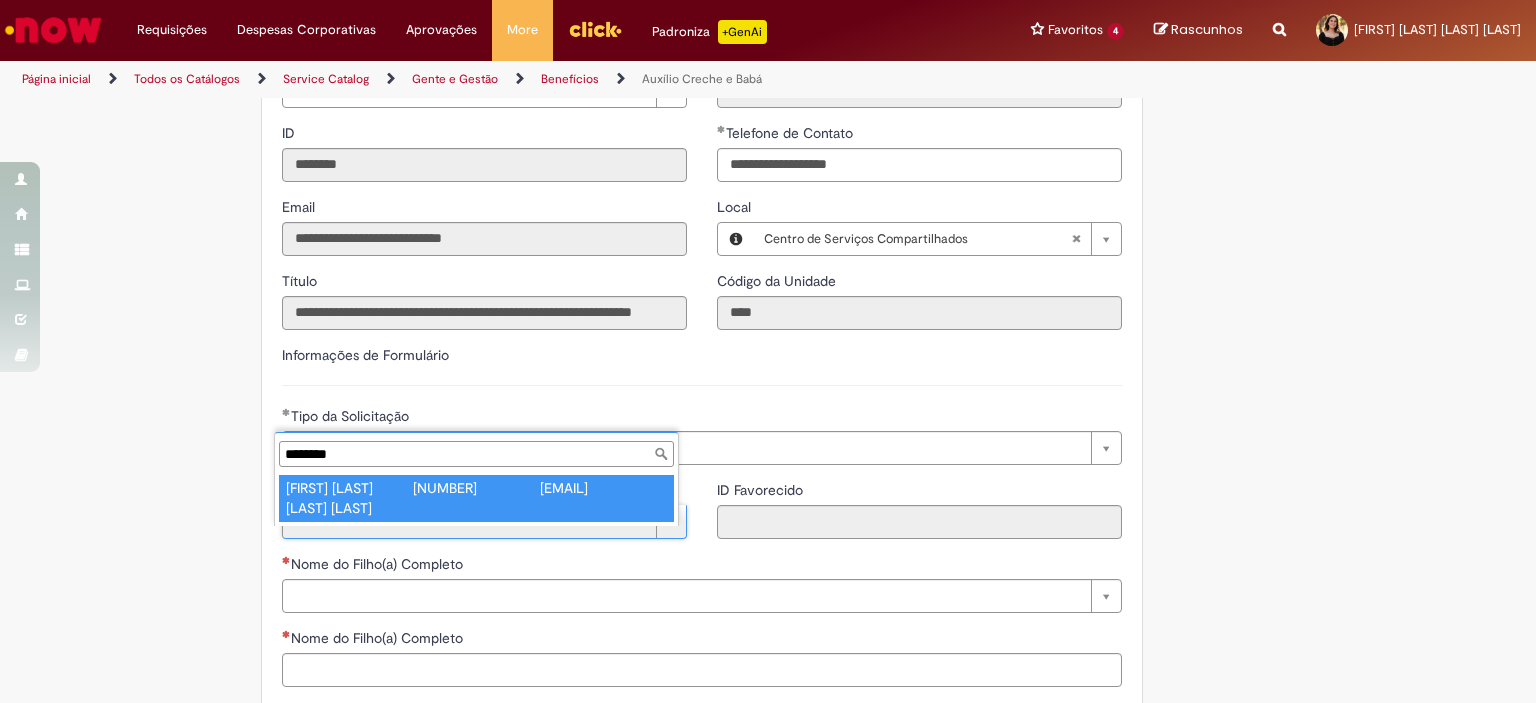 type on "********" 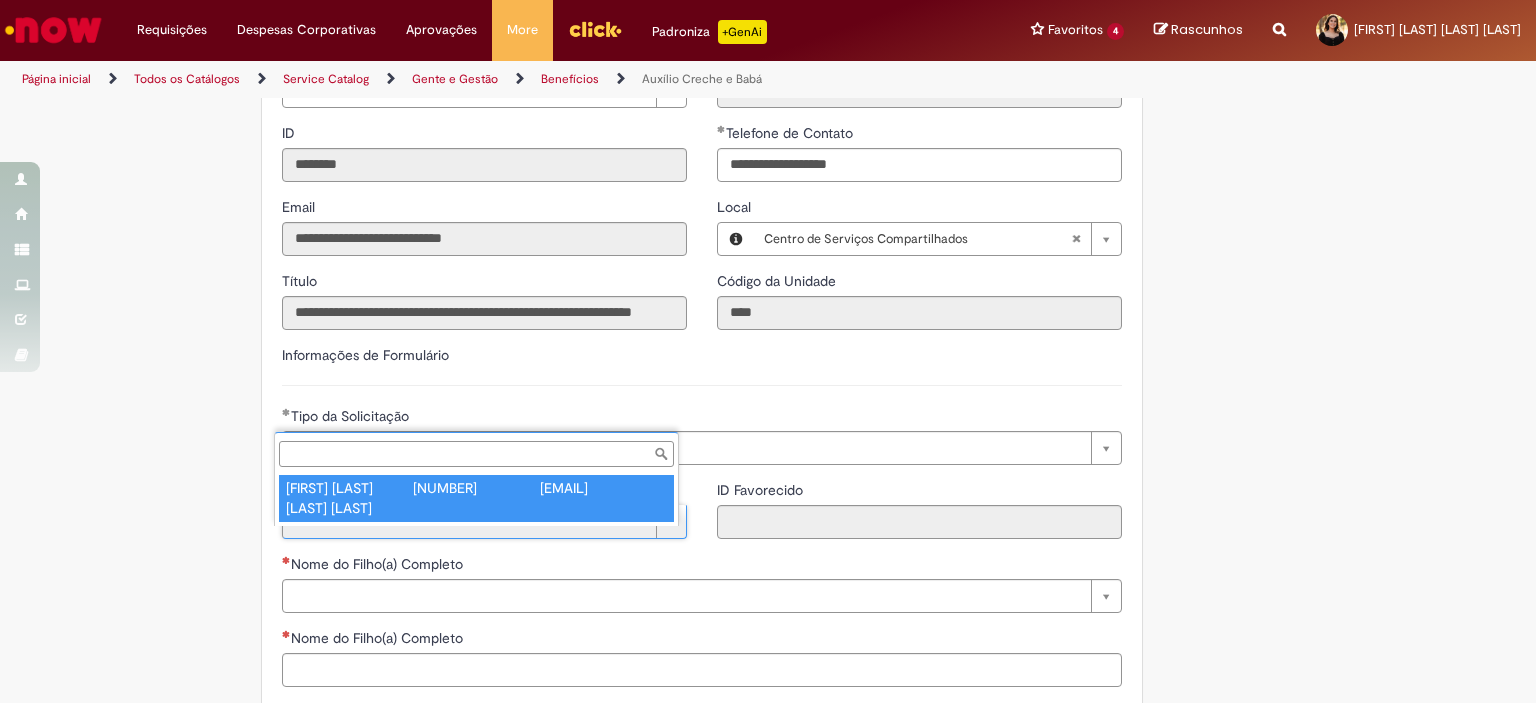 type on "********" 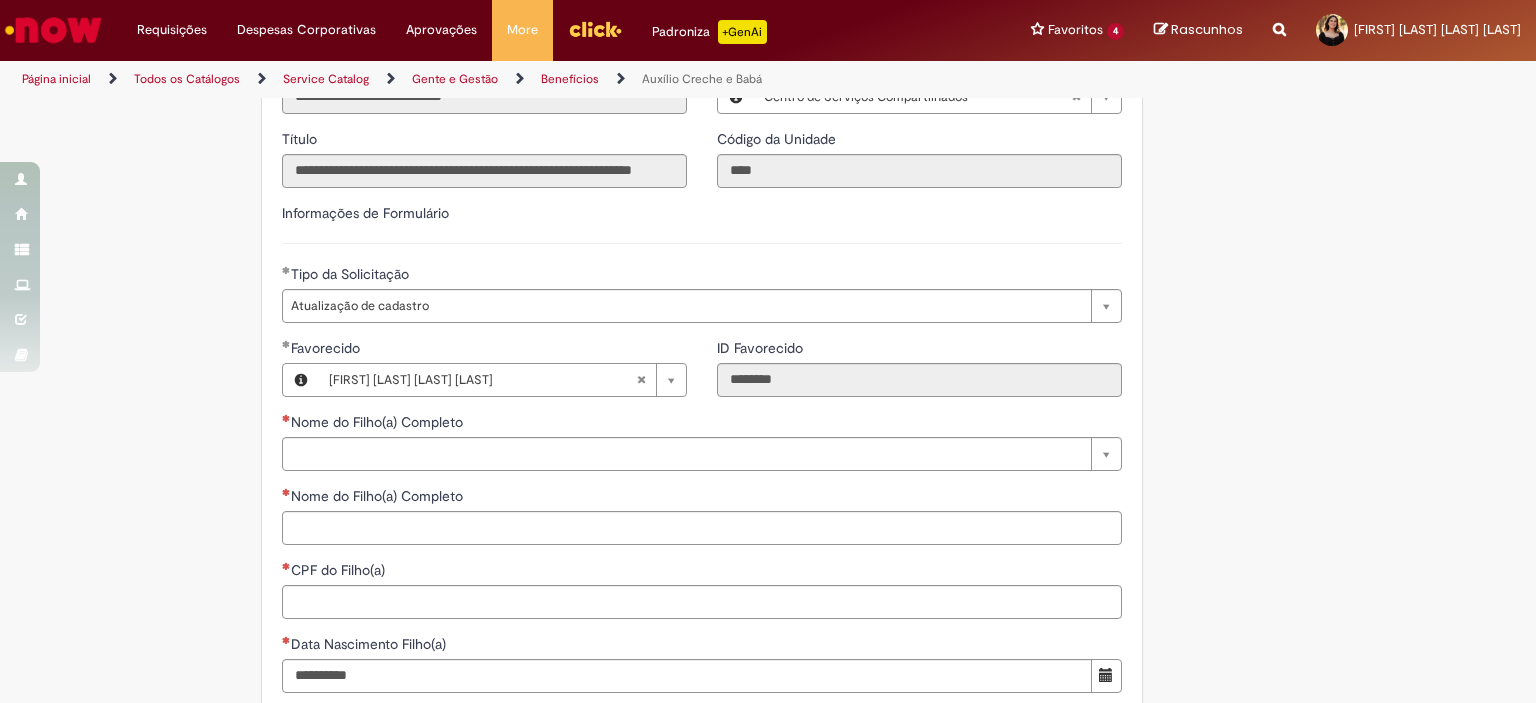 scroll, scrollTop: 674, scrollLeft: 0, axis: vertical 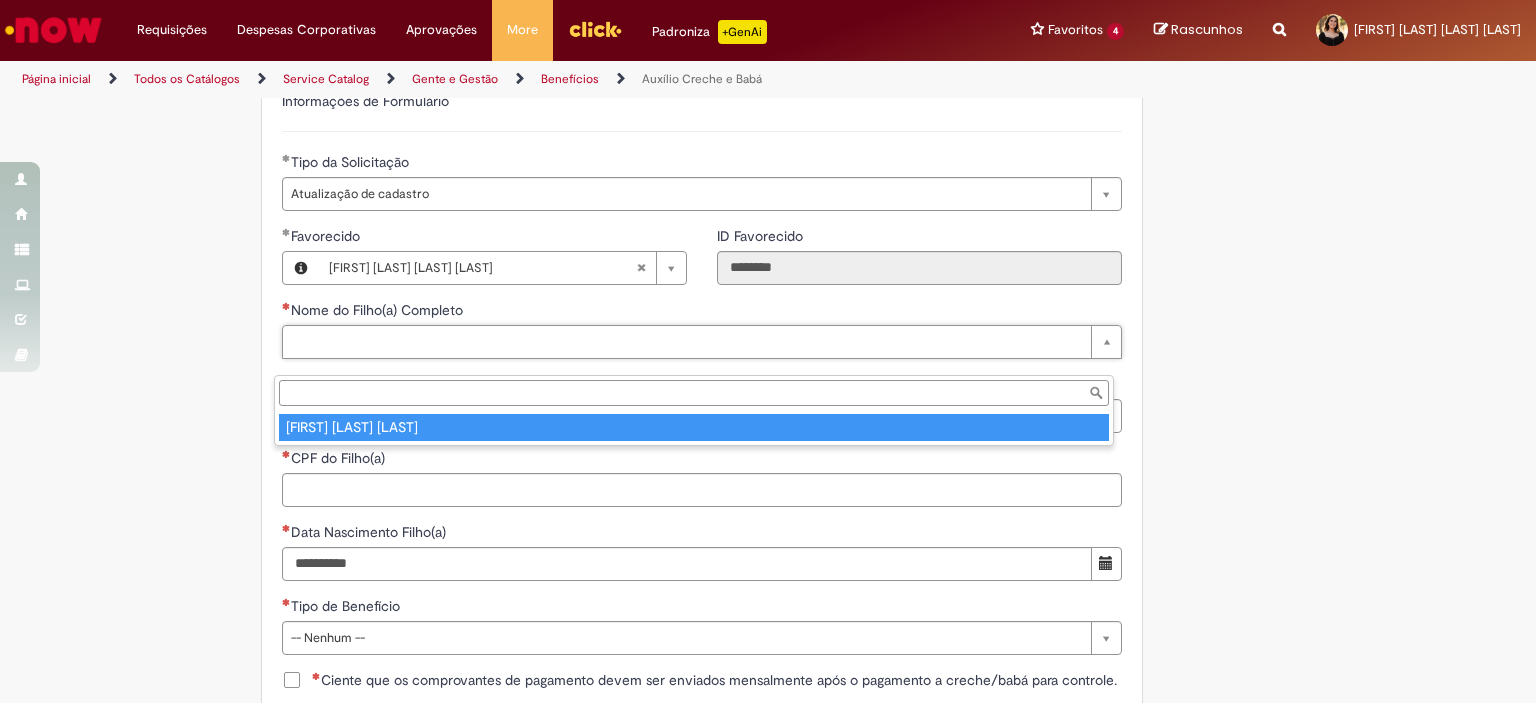 type on "**********" 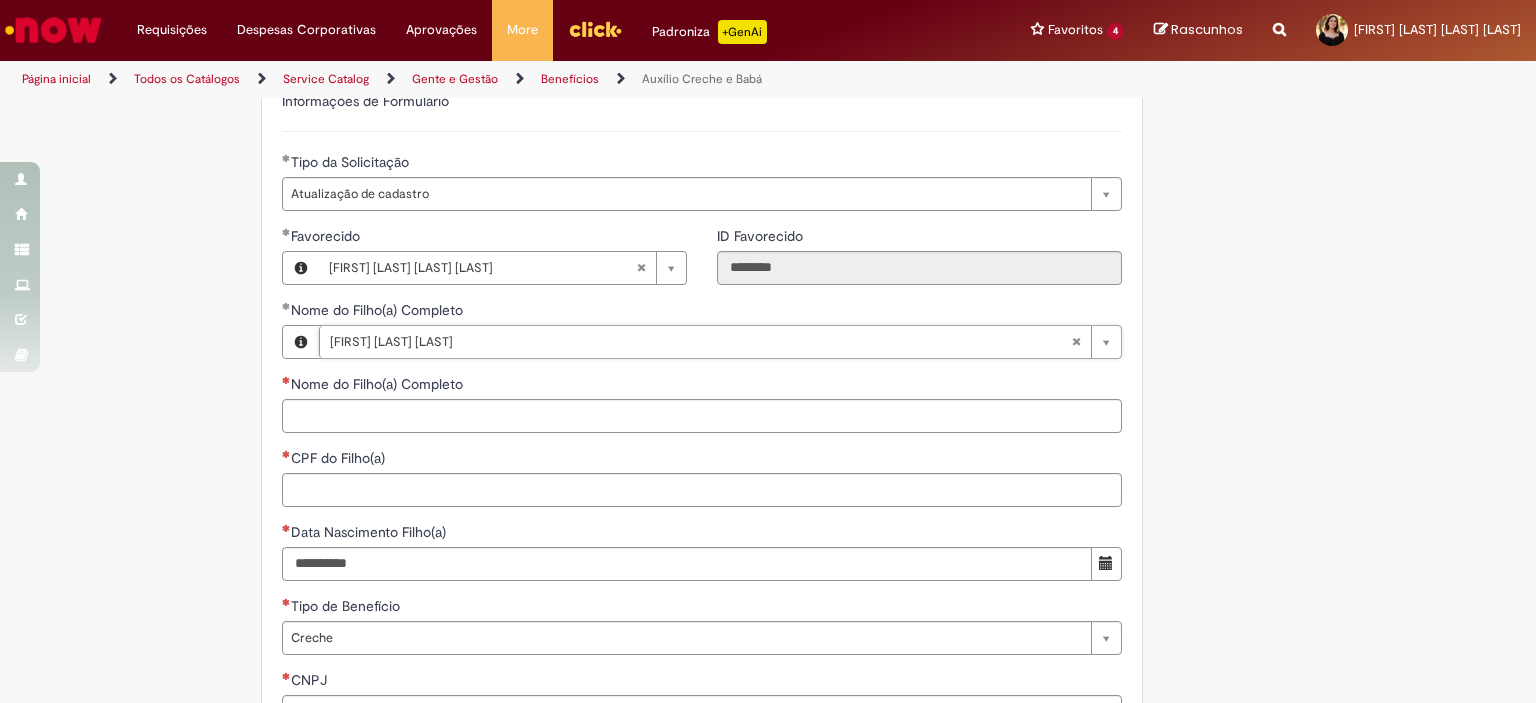 type on "**********" 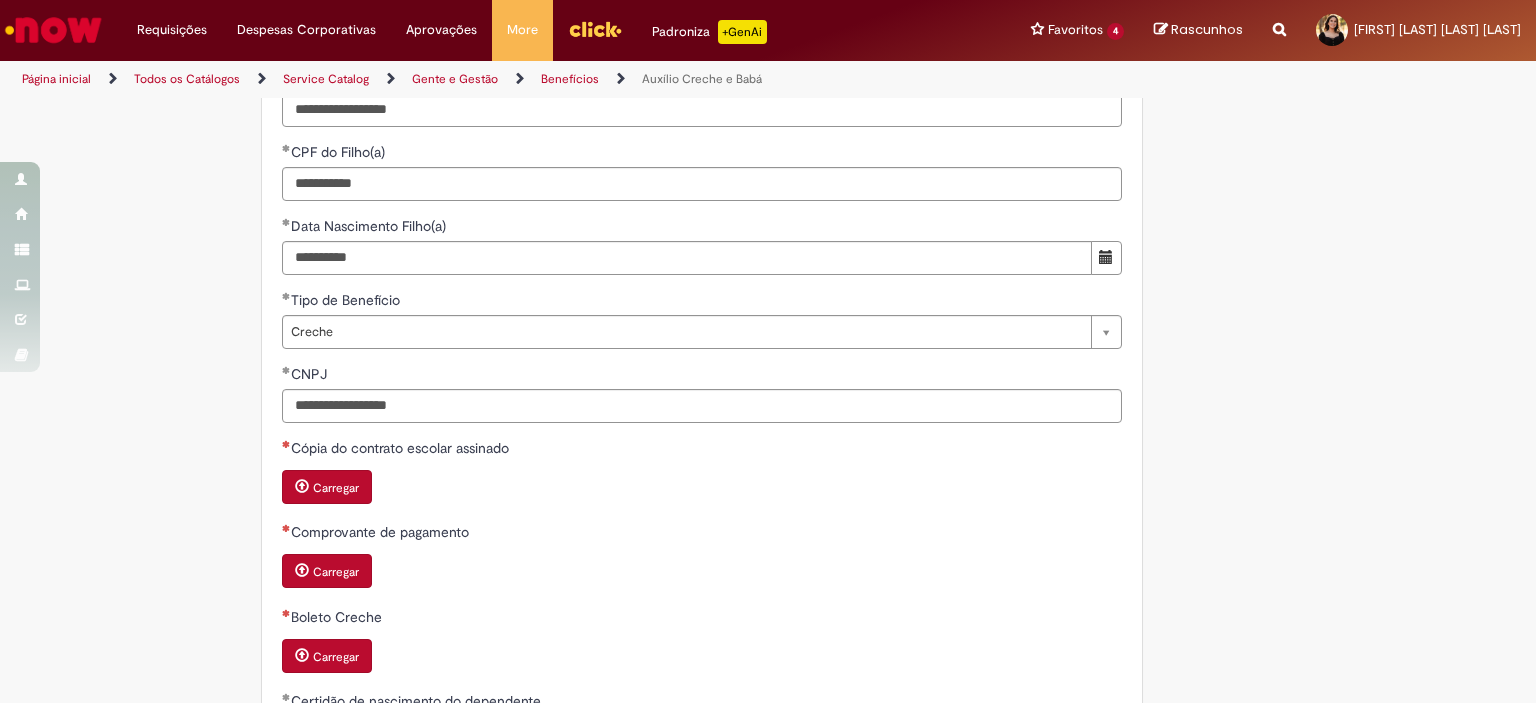 scroll, scrollTop: 960, scrollLeft: 0, axis: vertical 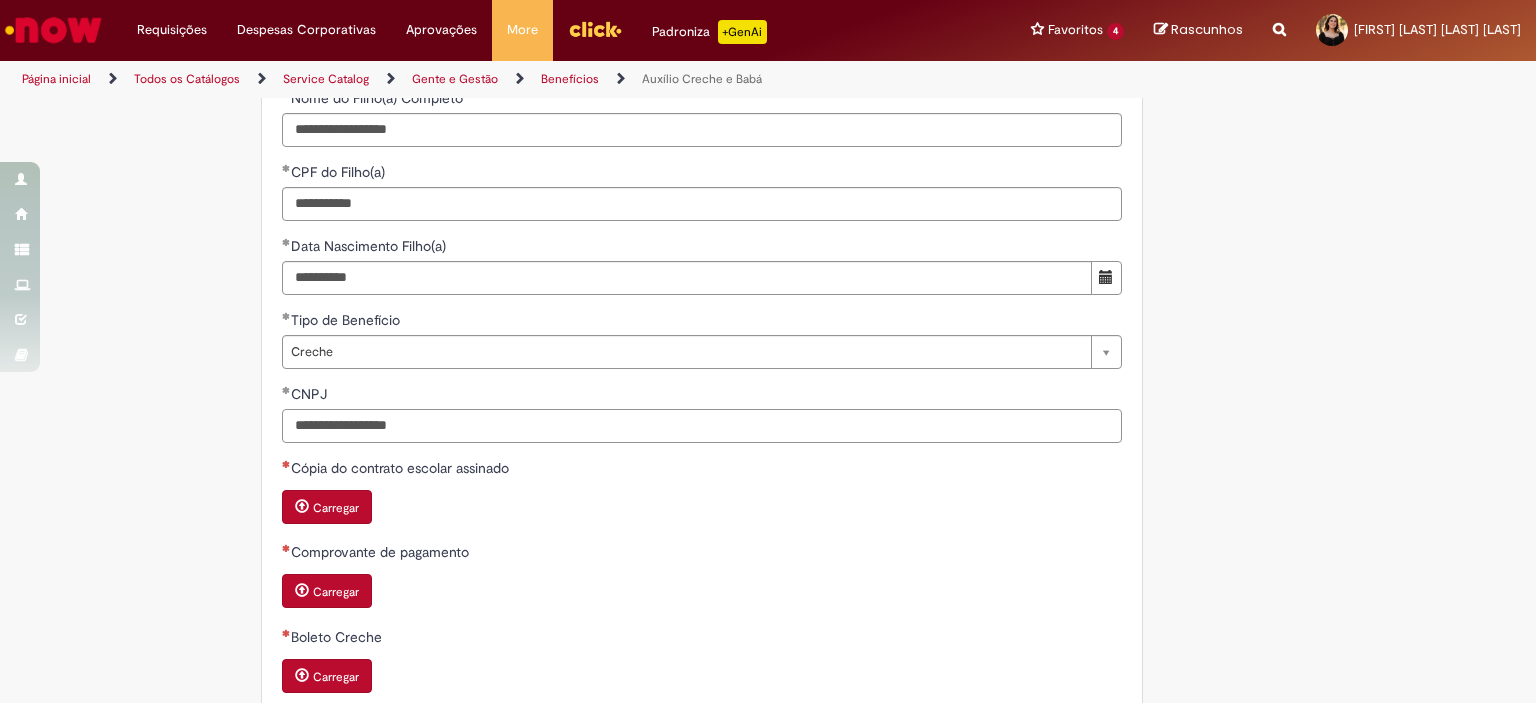 drag, startPoint x: 431, startPoint y: 447, endPoint x: 110, endPoint y: 419, distance: 322.21887 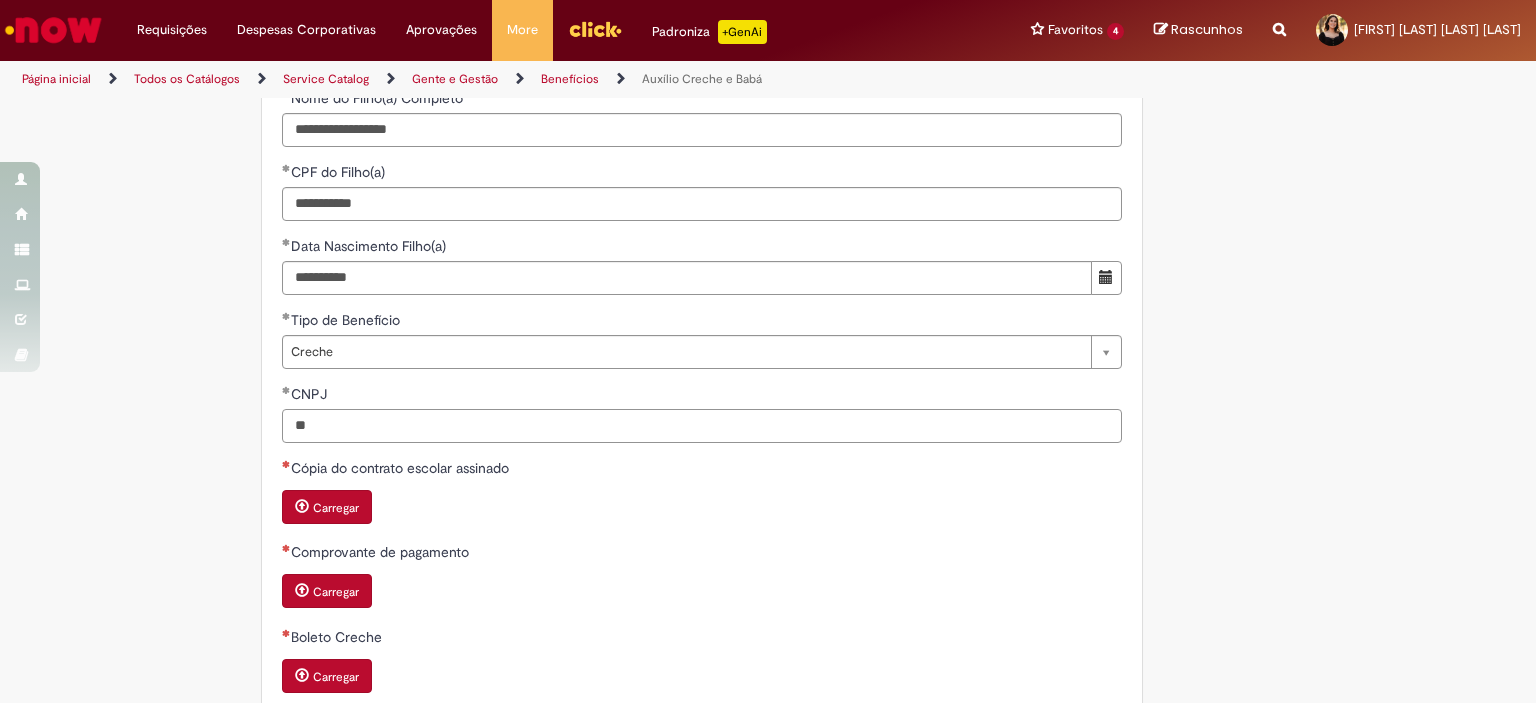 type on "*" 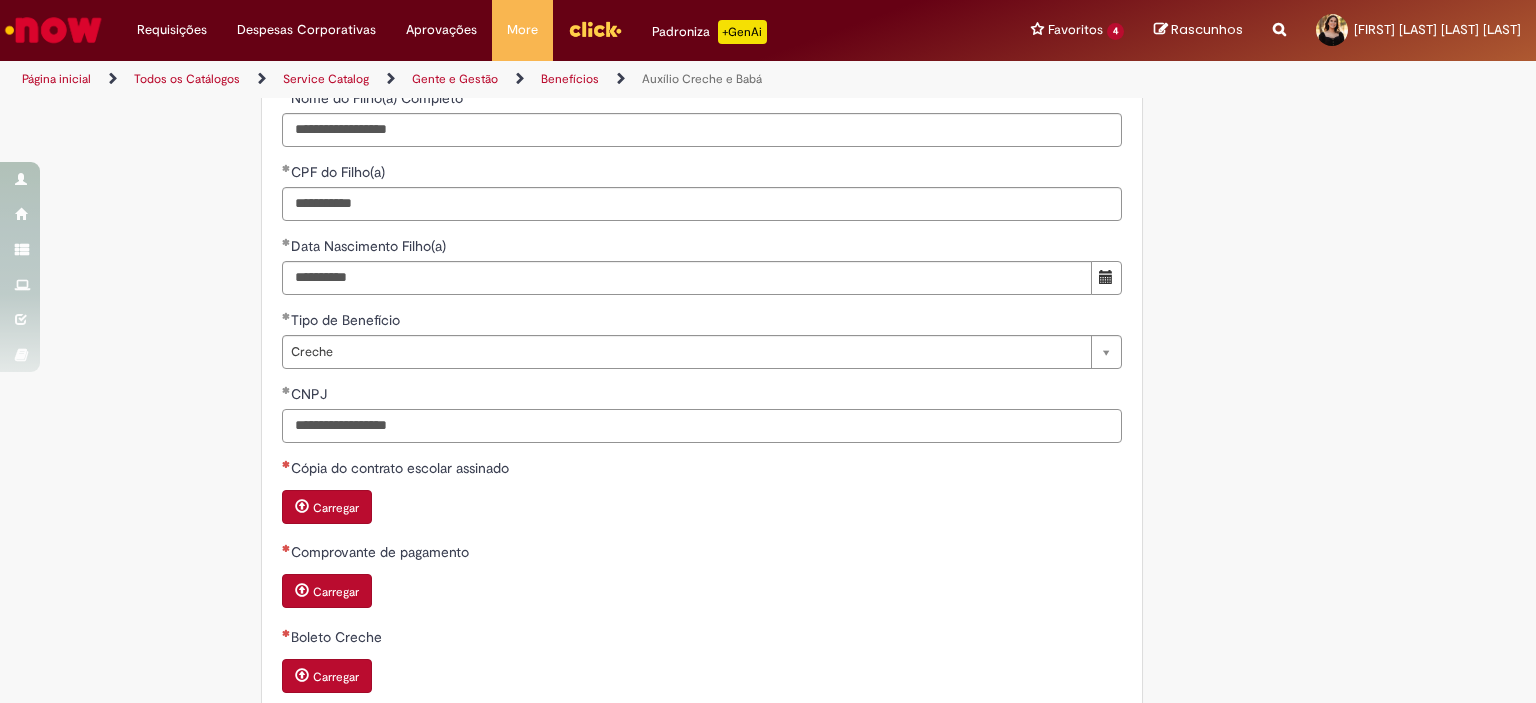 type on "**********" 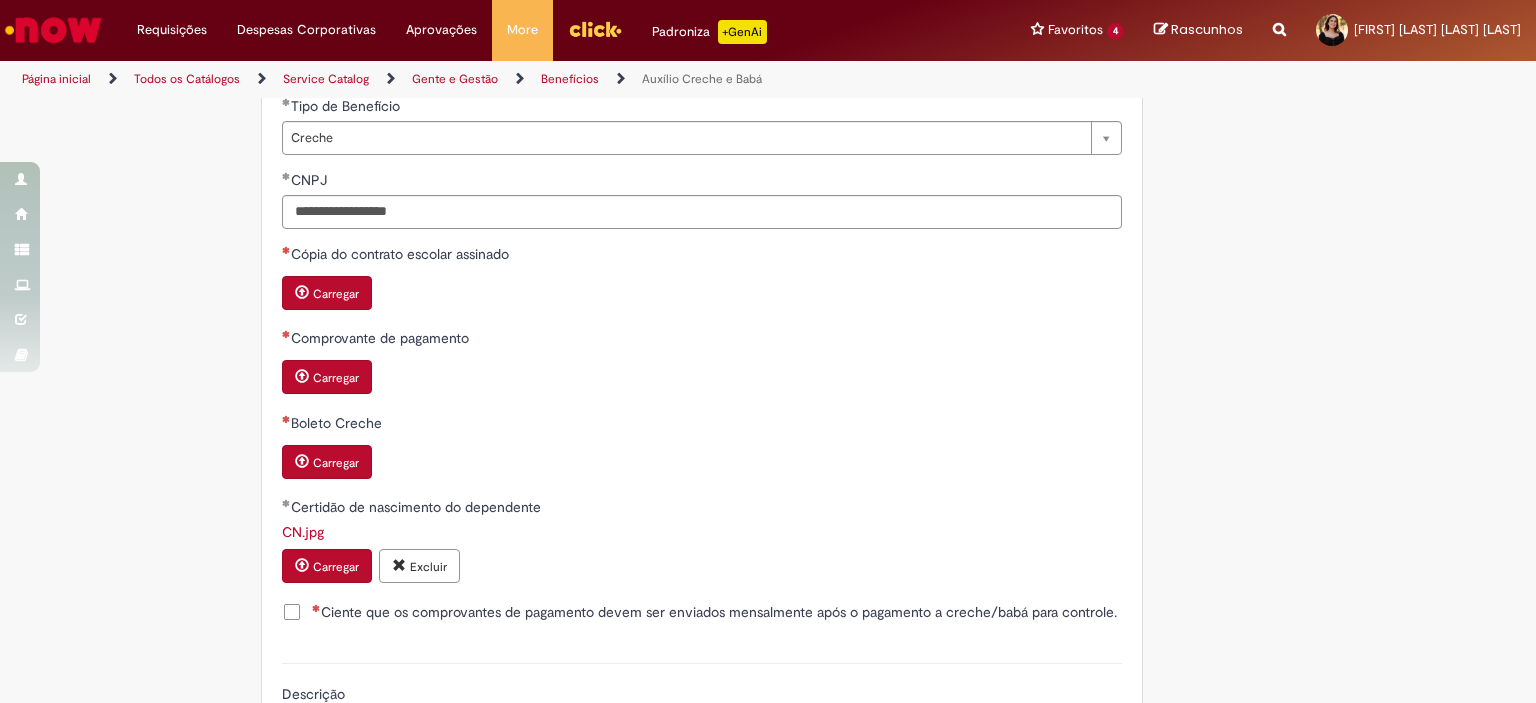 scroll, scrollTop: 1149, scrollLeft: 0, axis: vertical 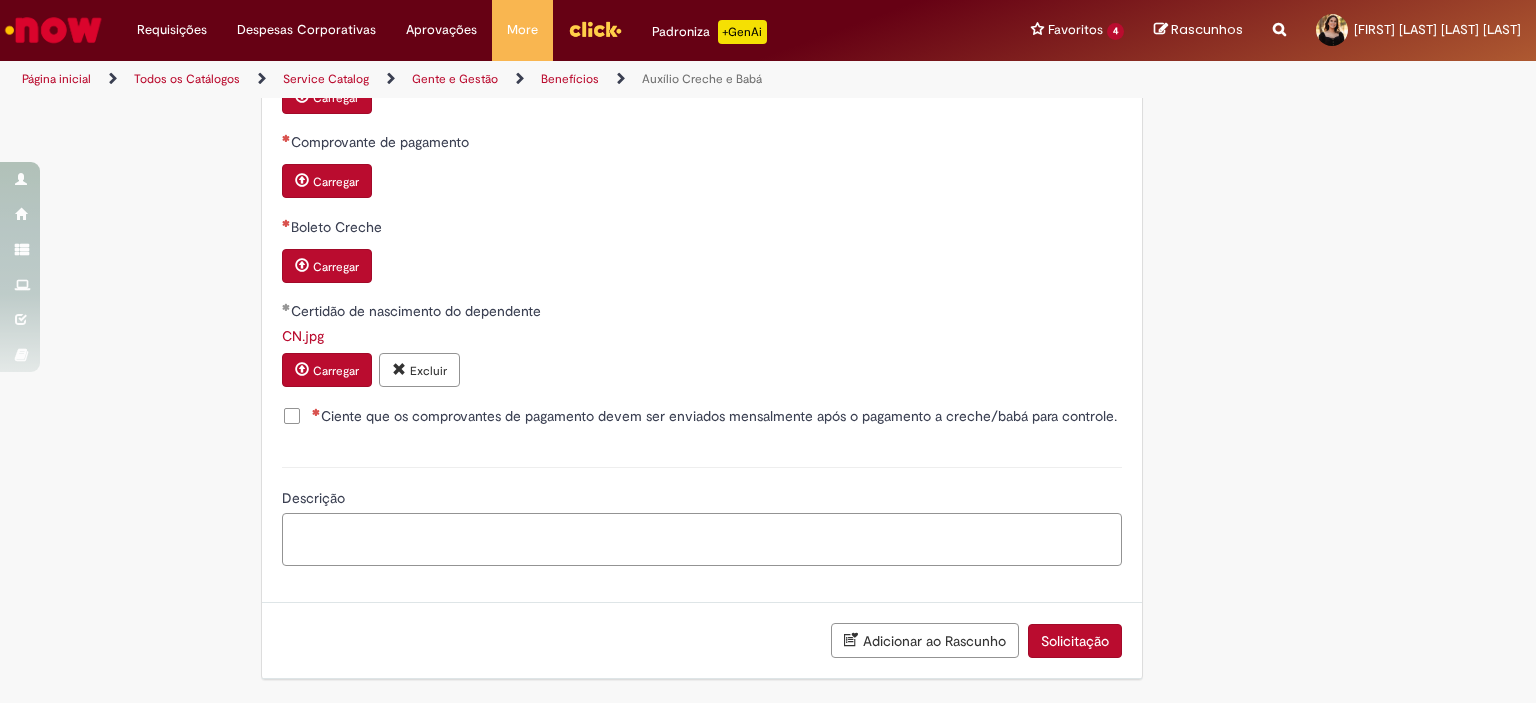 click on "Descrição" at bounding box center [702, 540] 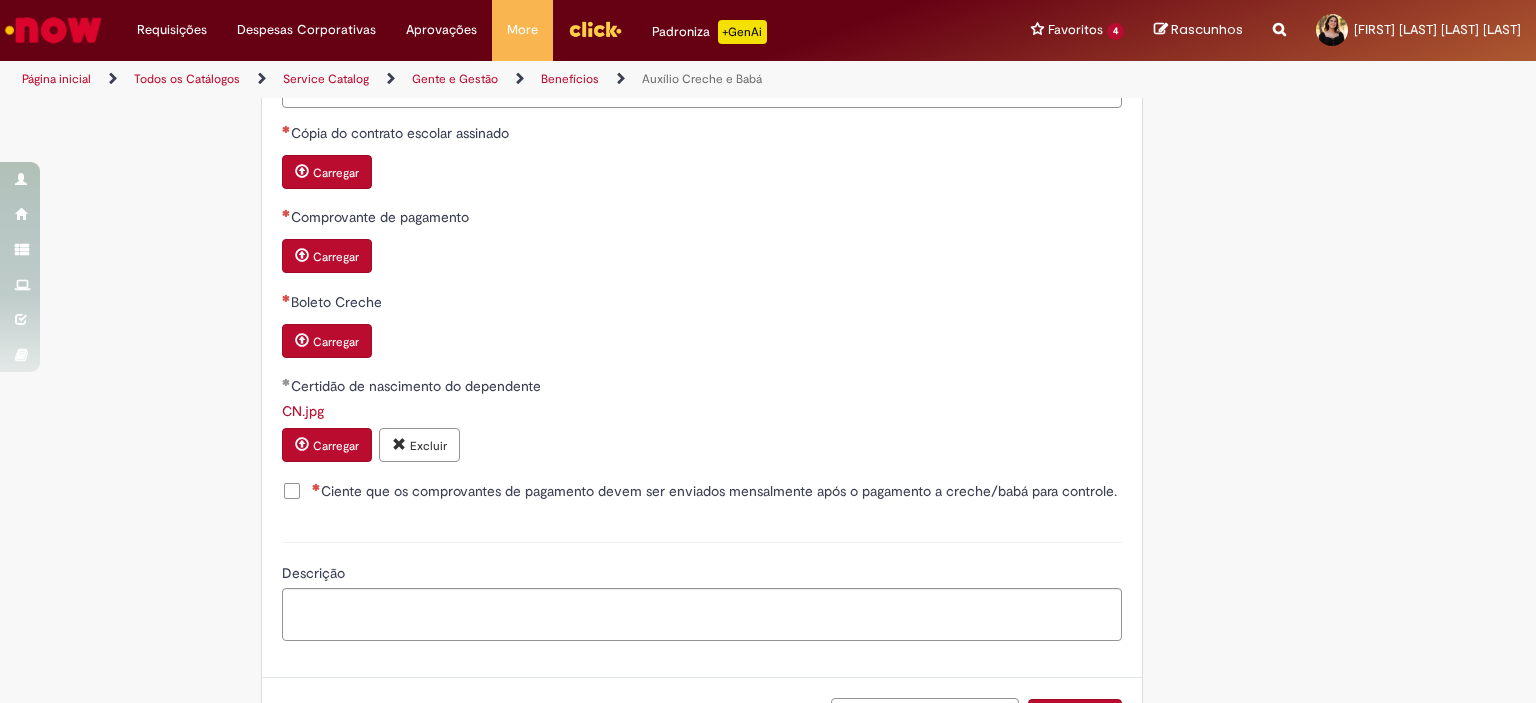 scroll, scrollTop: 1289, scrollLeft: 0, axis: vertical 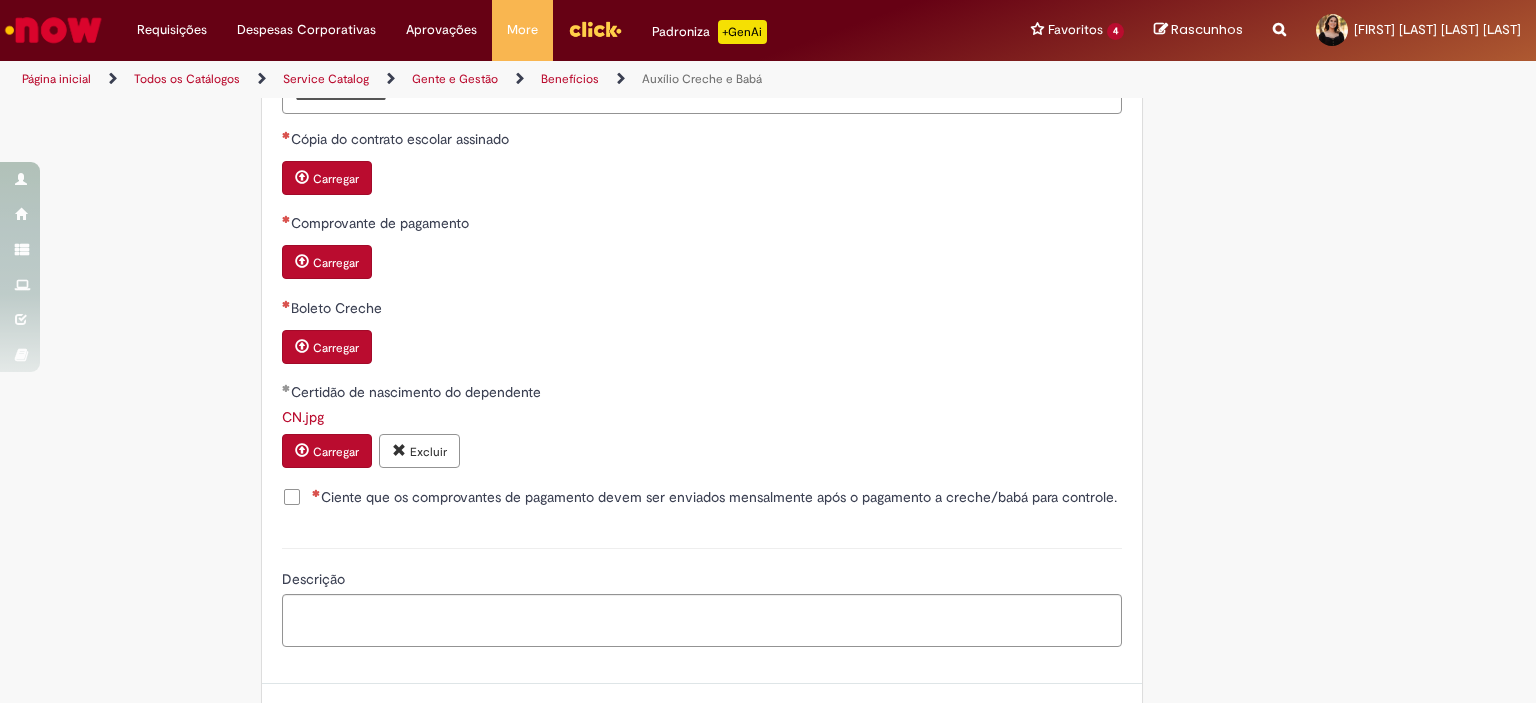 click on "Carregar" at bounding box center [336, 179] 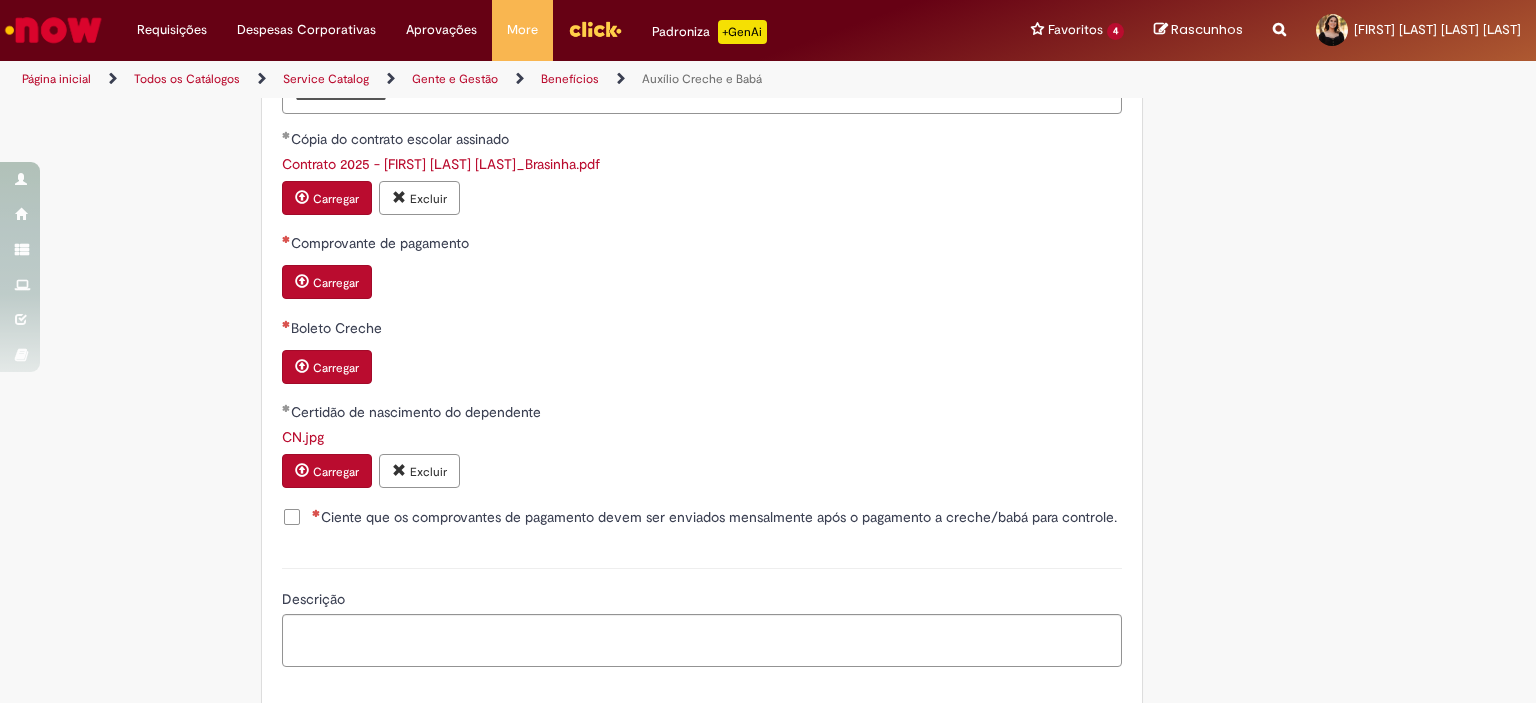 click on "Carregar" at bounding box center (336, 283) 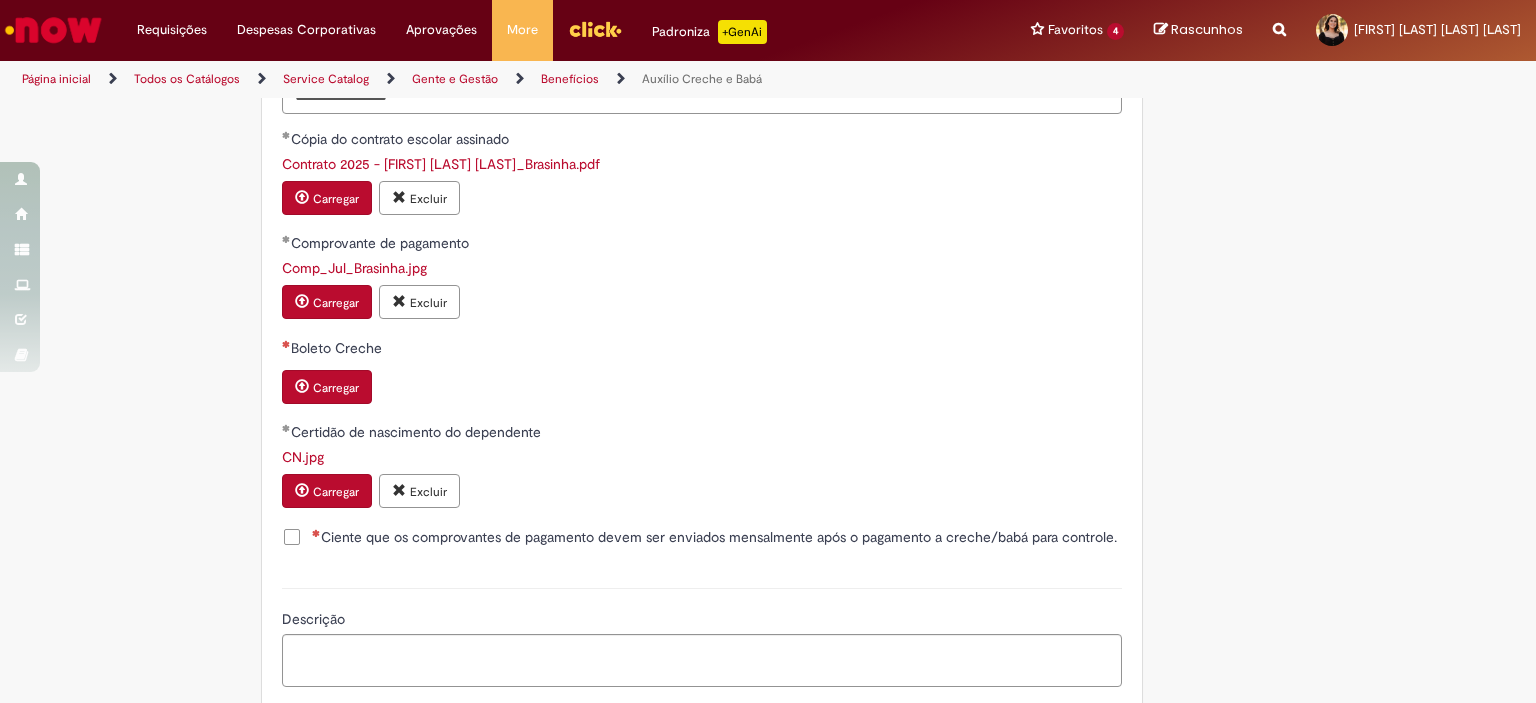 click on "Carregar" at bounding box center (336, 388) 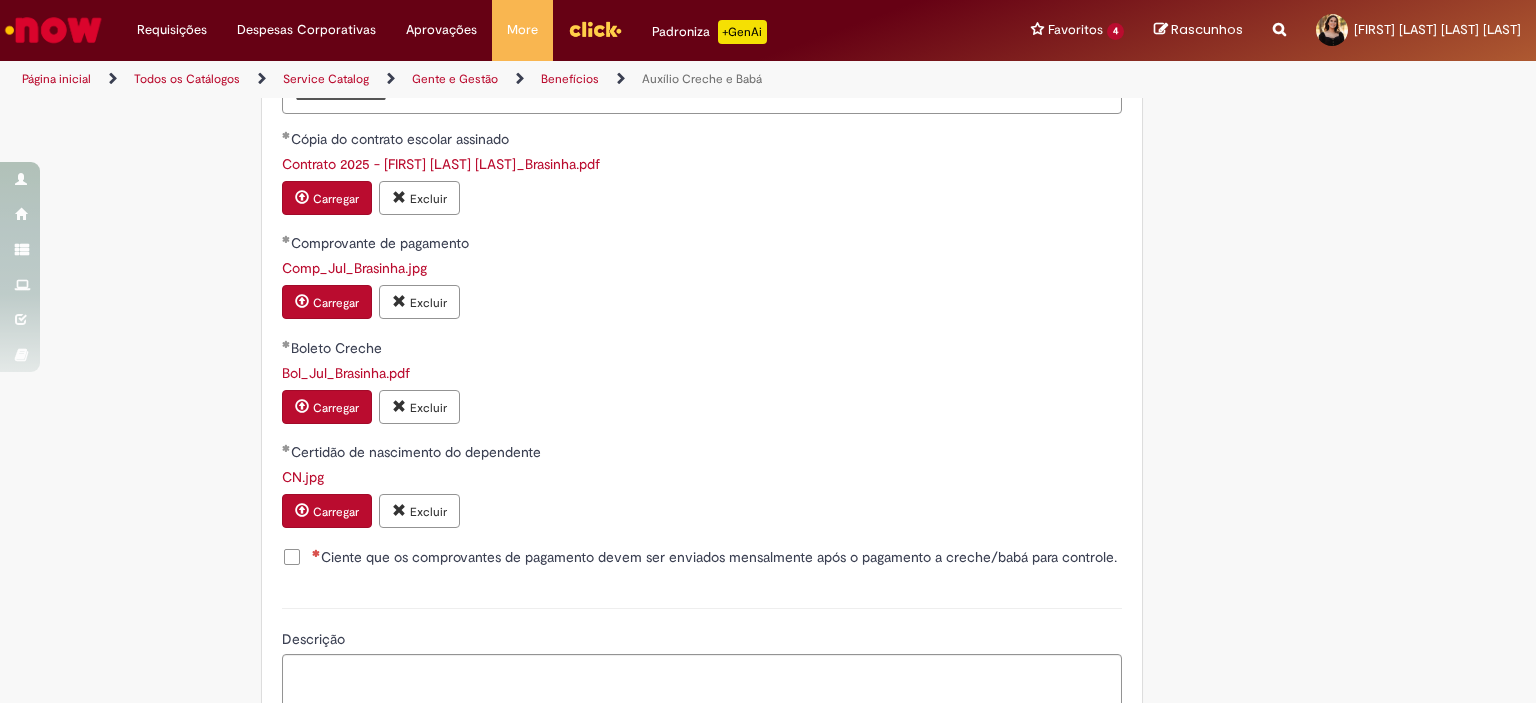 click on "Carregar" at bounding box center [336, 512] 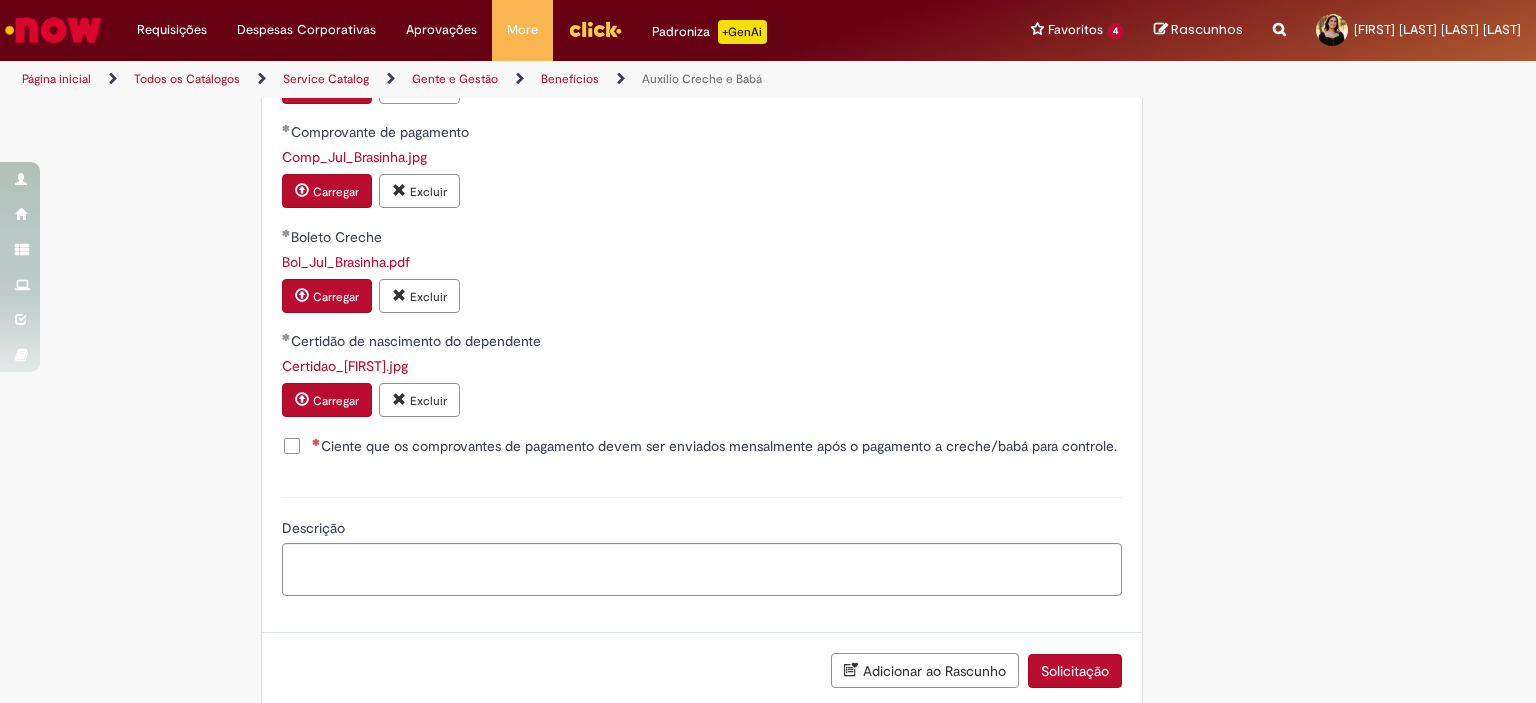 scroll, scrollTop: 1447, scrollLeft: 0, axis: vertical 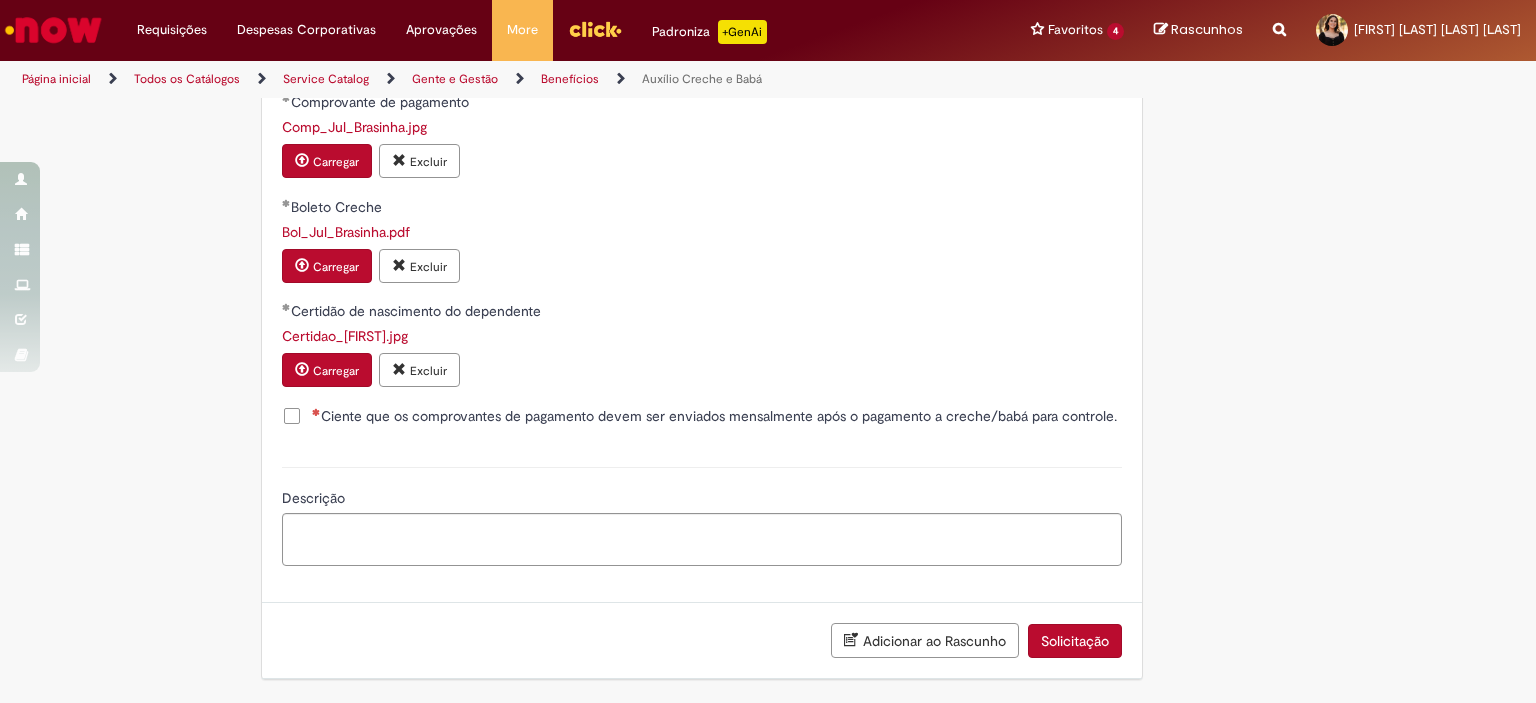 click on "Ciente que os comprovantes de pagamento devem ser enviados mensalmente após o pagamento a creche/babá para controle." at bounding box center (714, 416) 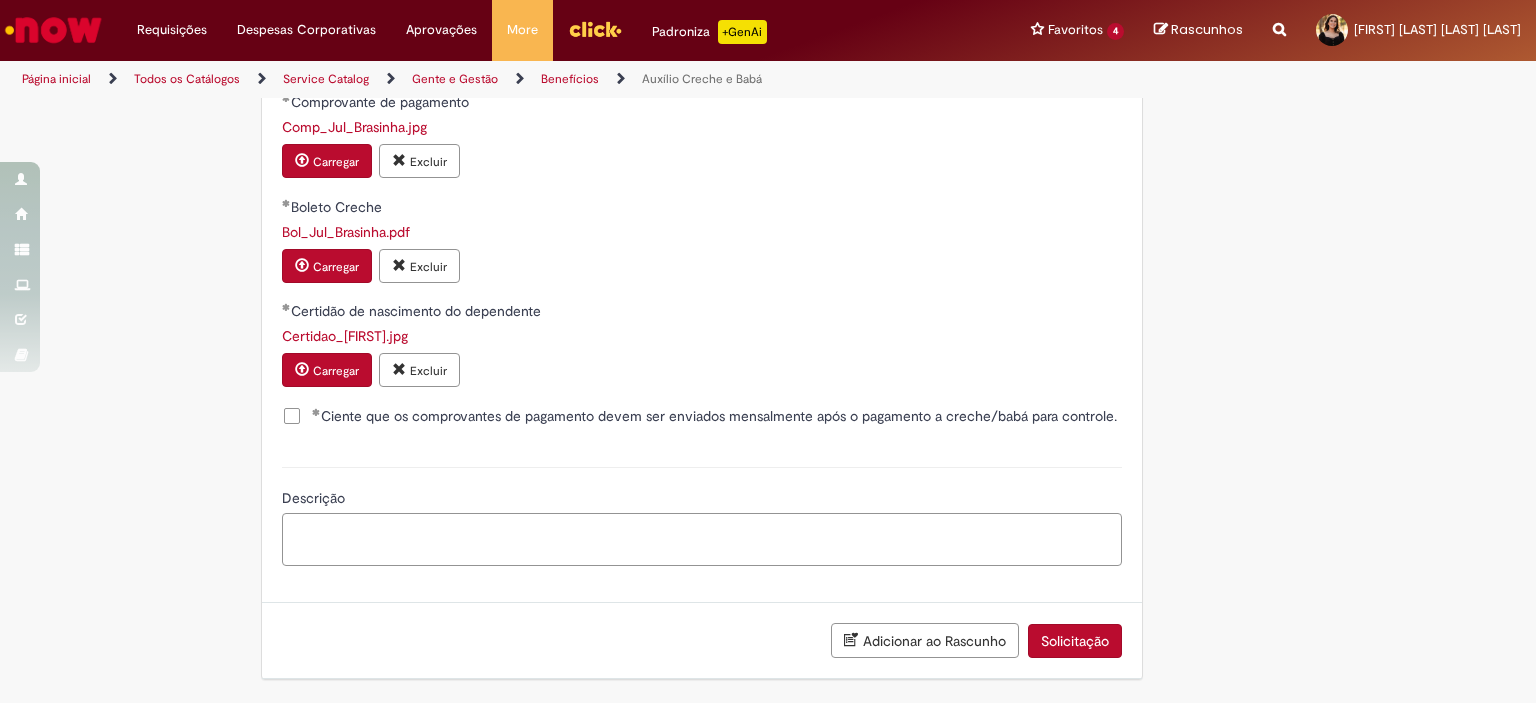 click on "Descrição" at bounding box center (702, 540) 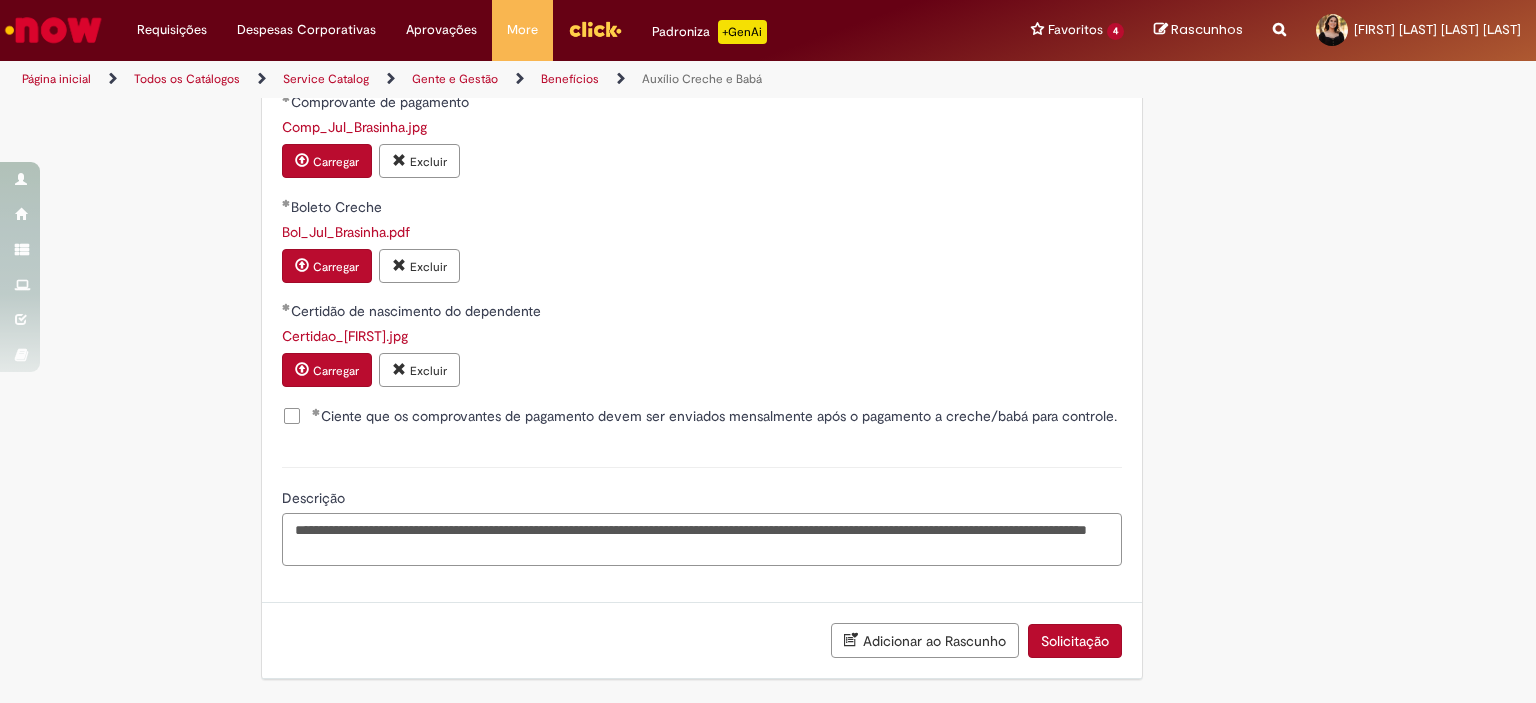 drag, startPoint x: 440, startPoint y: 531, endPoint x: 748, endPoint y: 547, distance: 308.4153 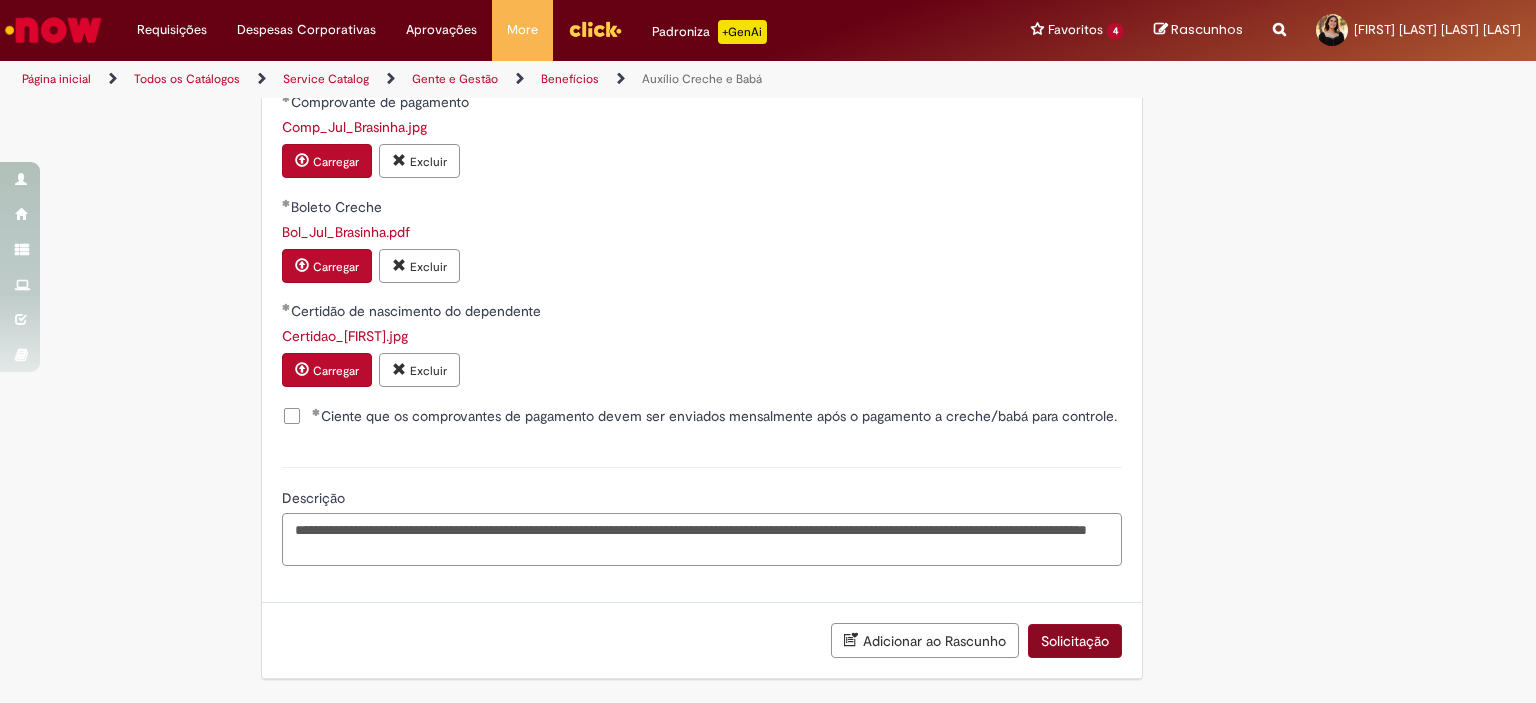 type on "**********" 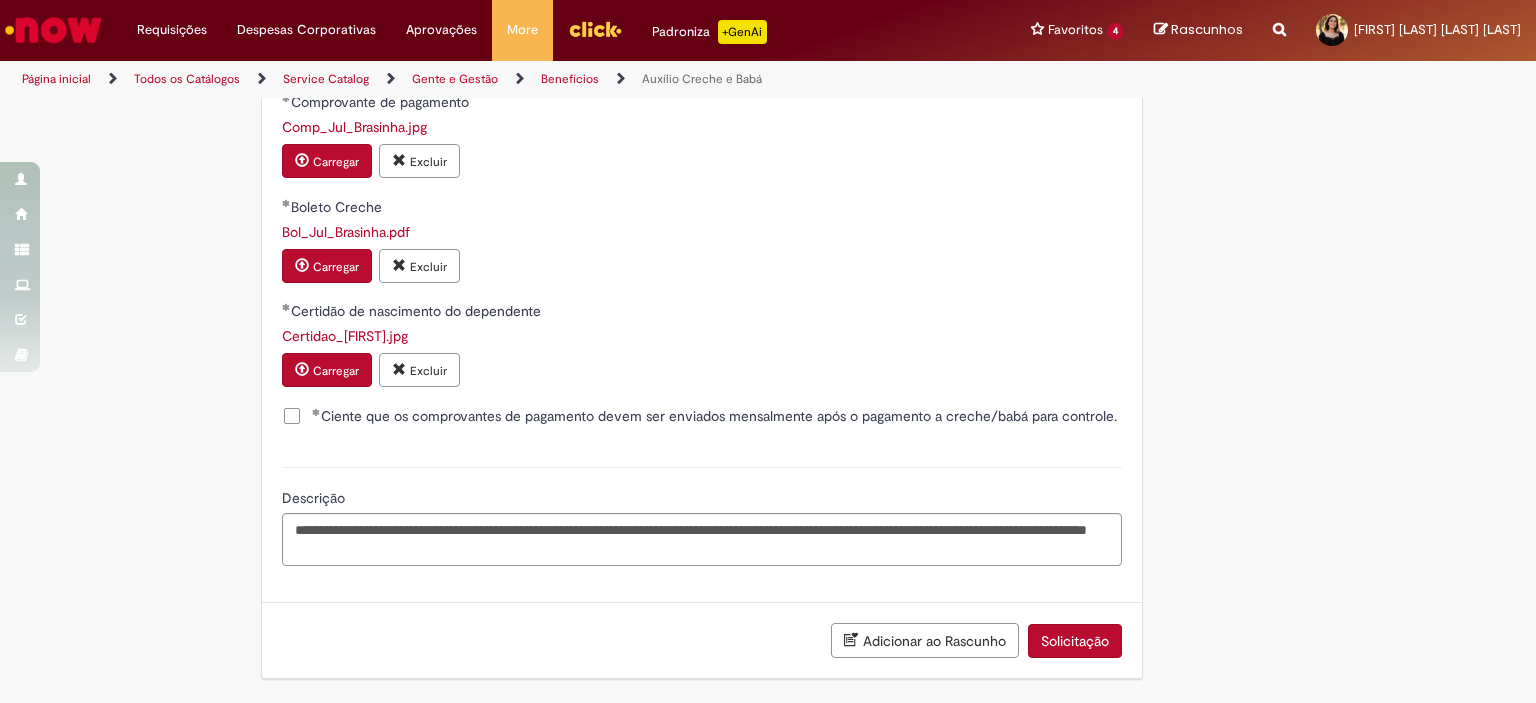 click on "Solicitação" at bounding box center [1075, 641] 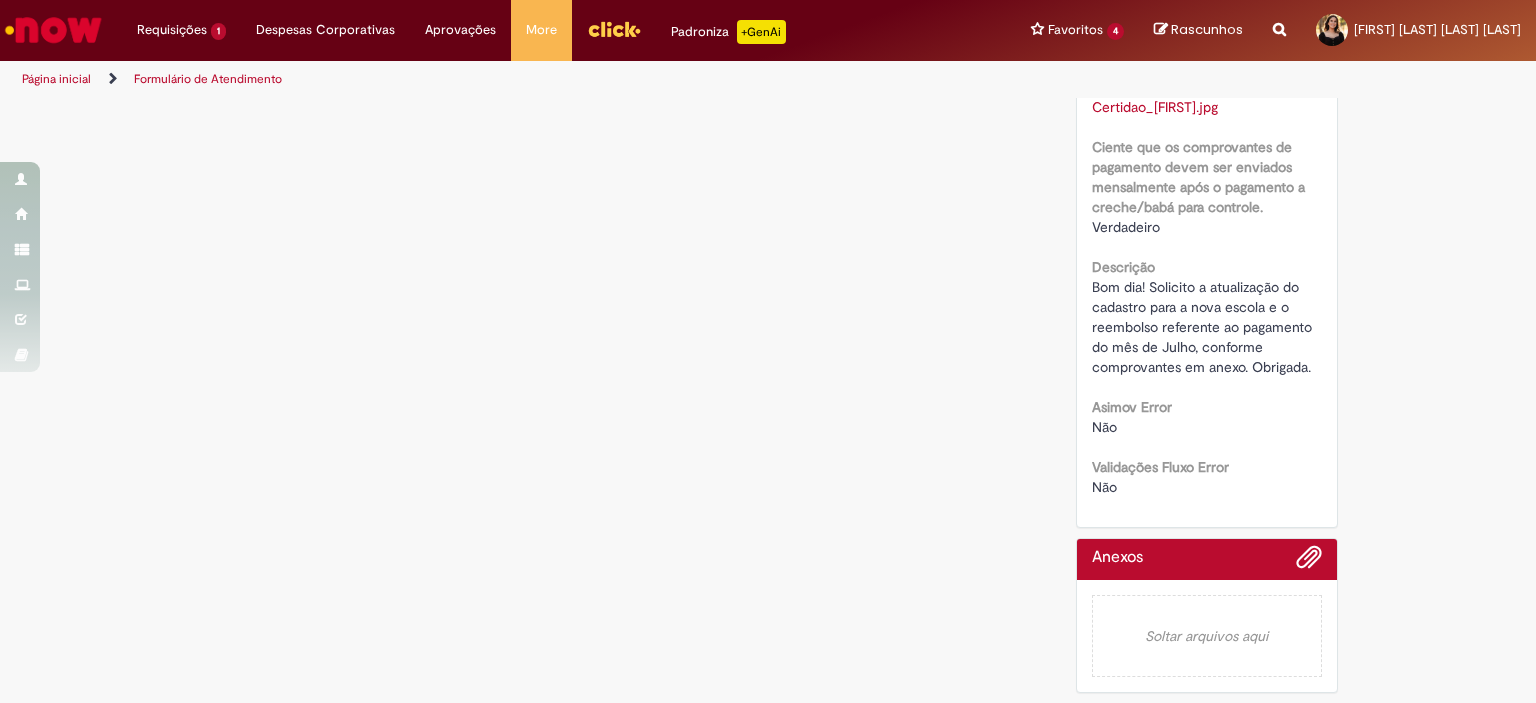 scroll, scrollTop: 0, scrollLeft: 0, axis: both 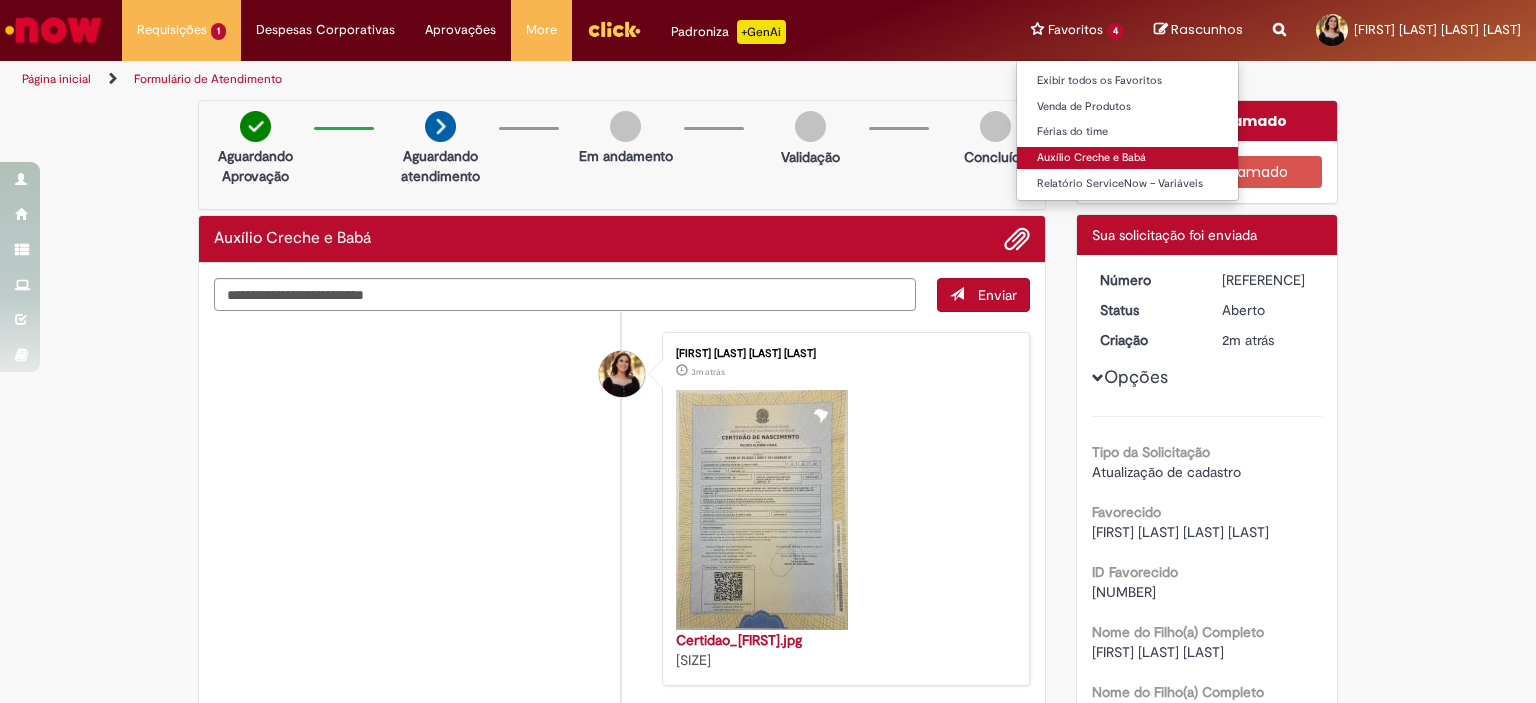 click on "Auxílio Creche e Babá" at bounding box center (1127, 158) 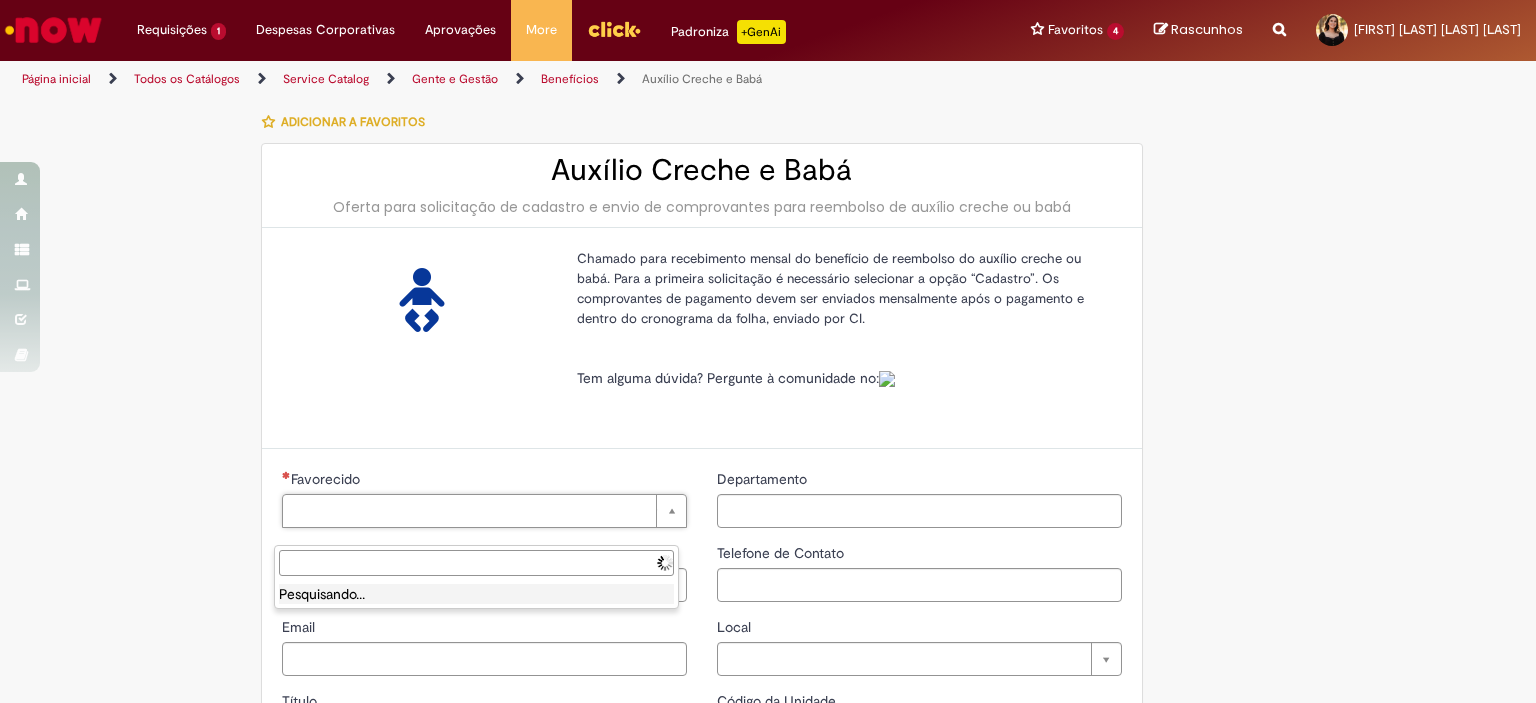 type on "********" 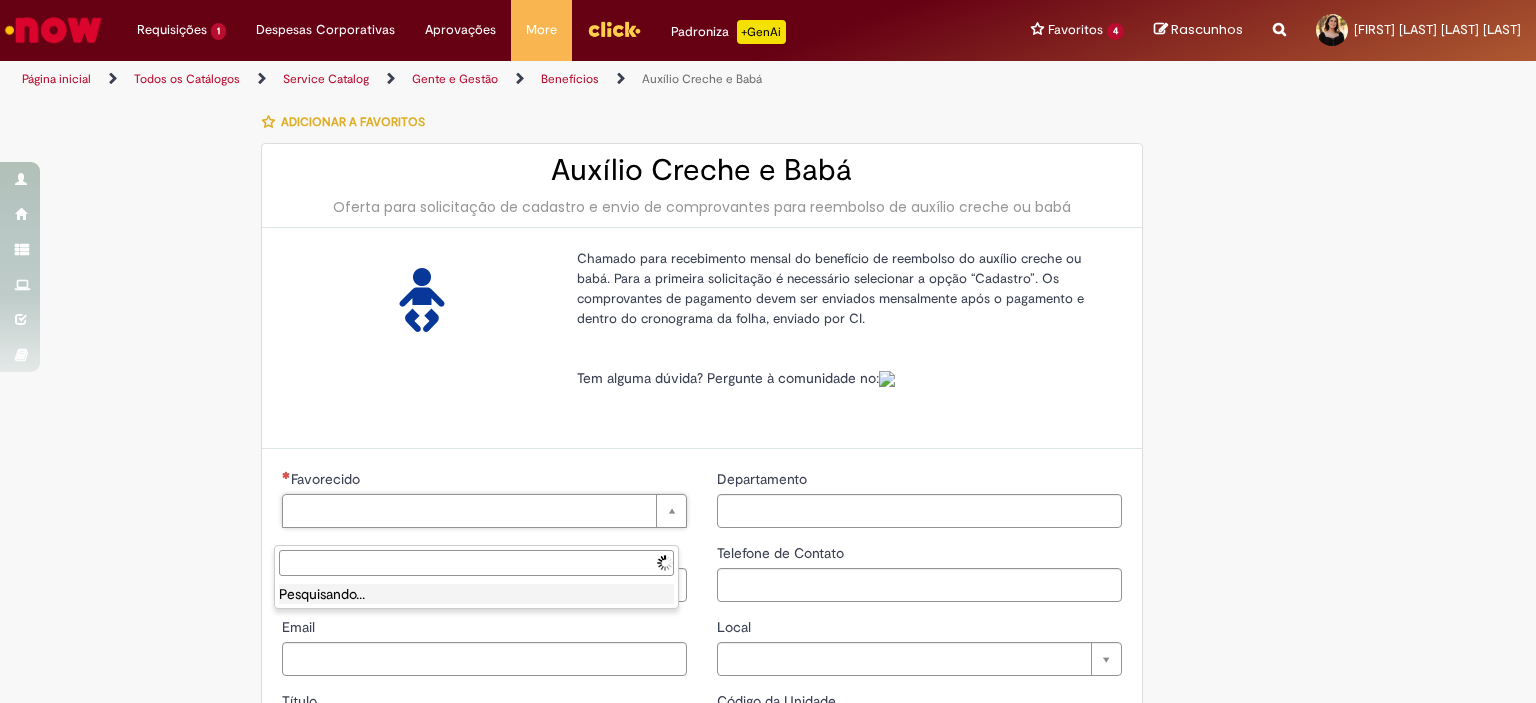 type on "**********" 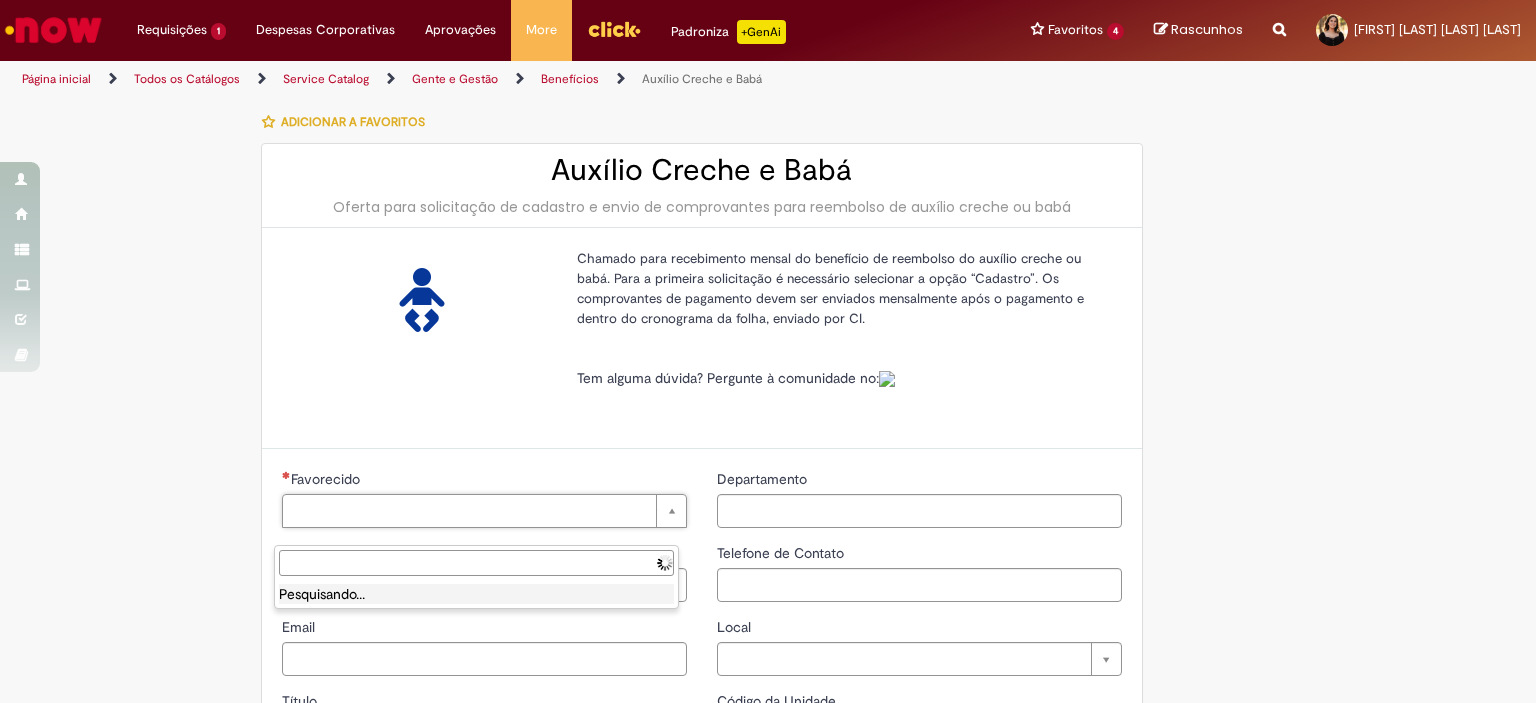 type on "**********" 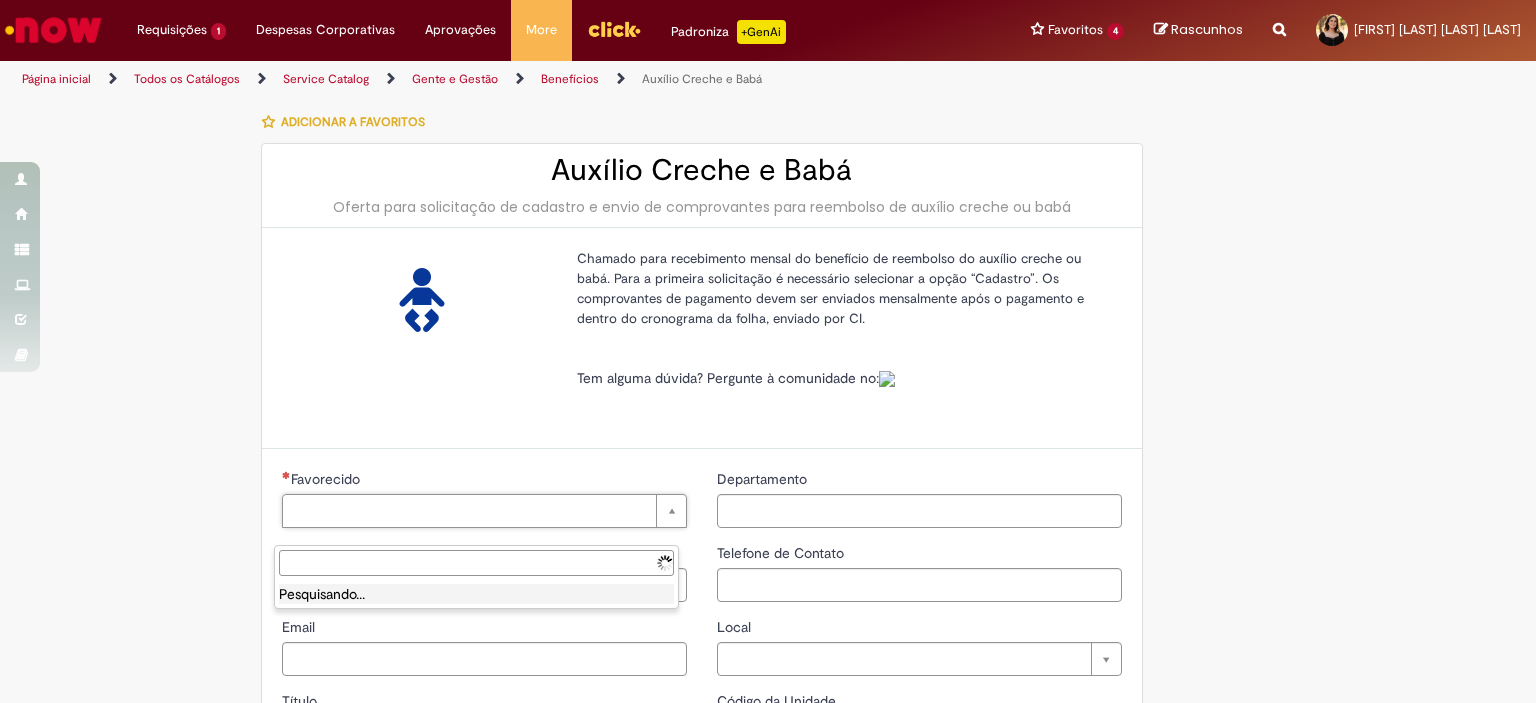 type on "**********" 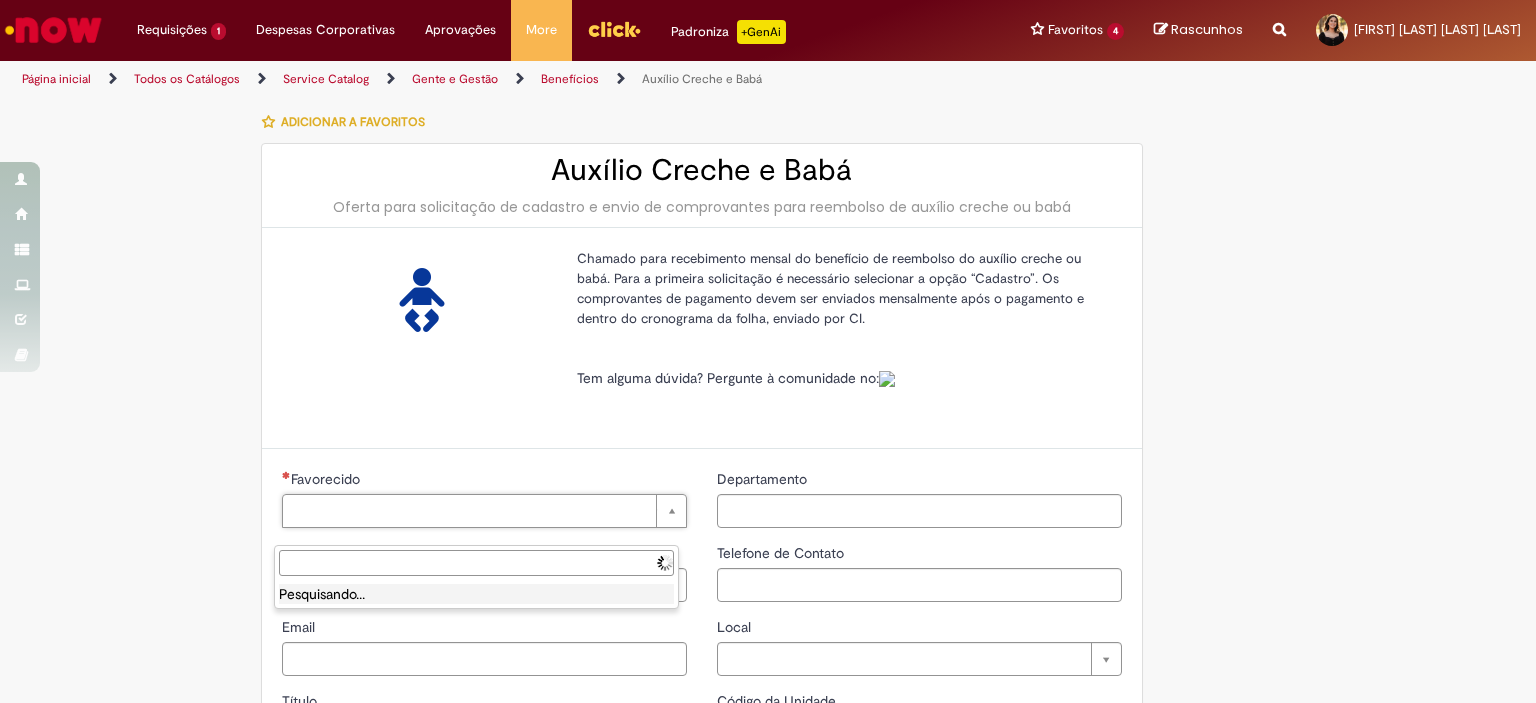 type on "****" 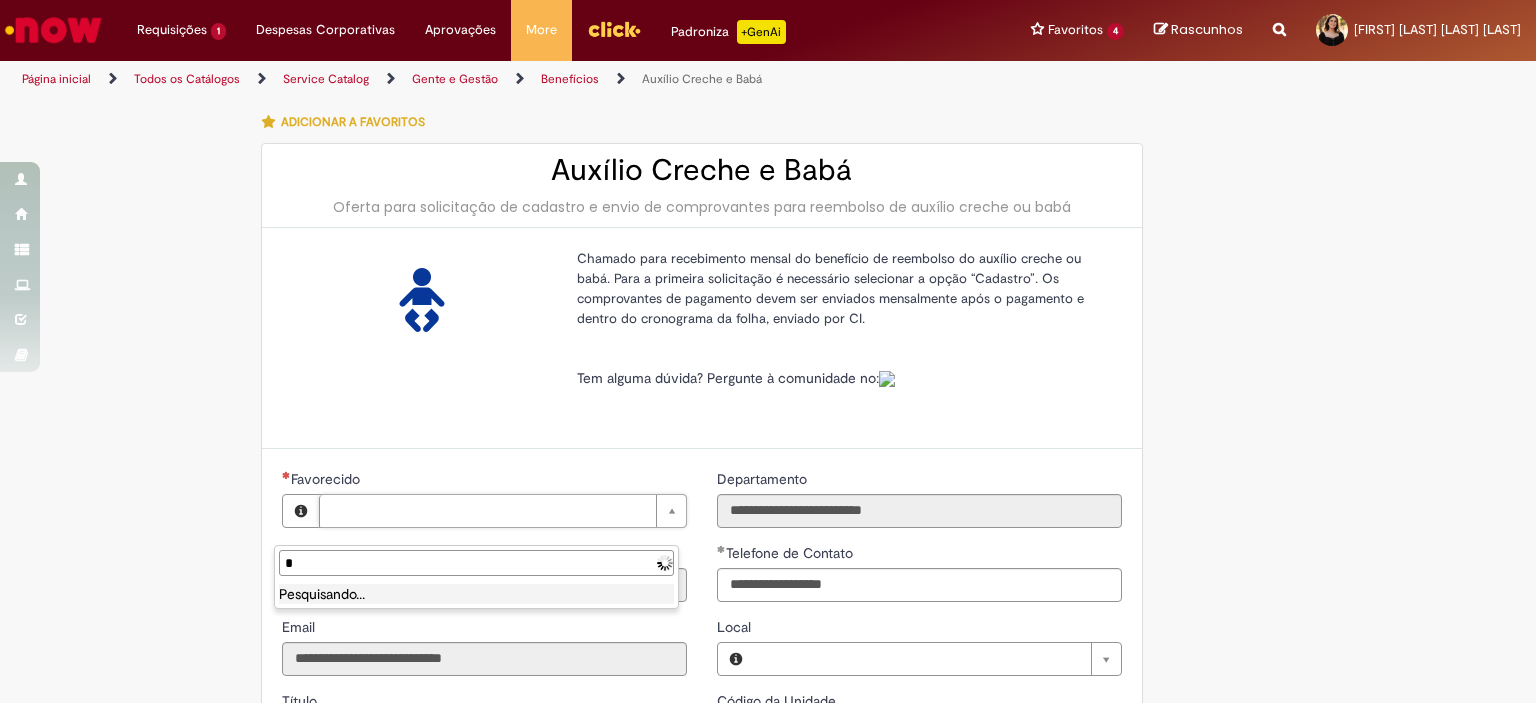 type on "**" 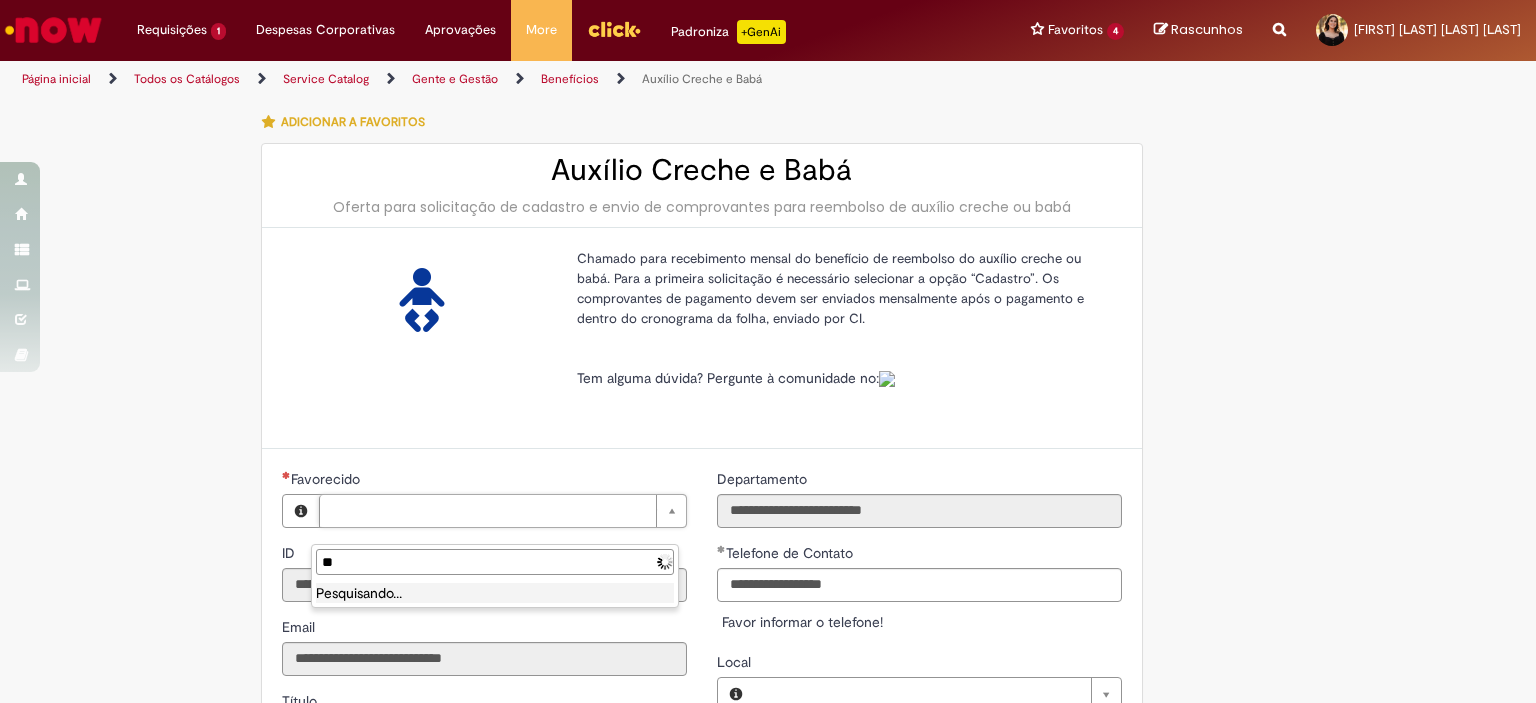 type on "**********" 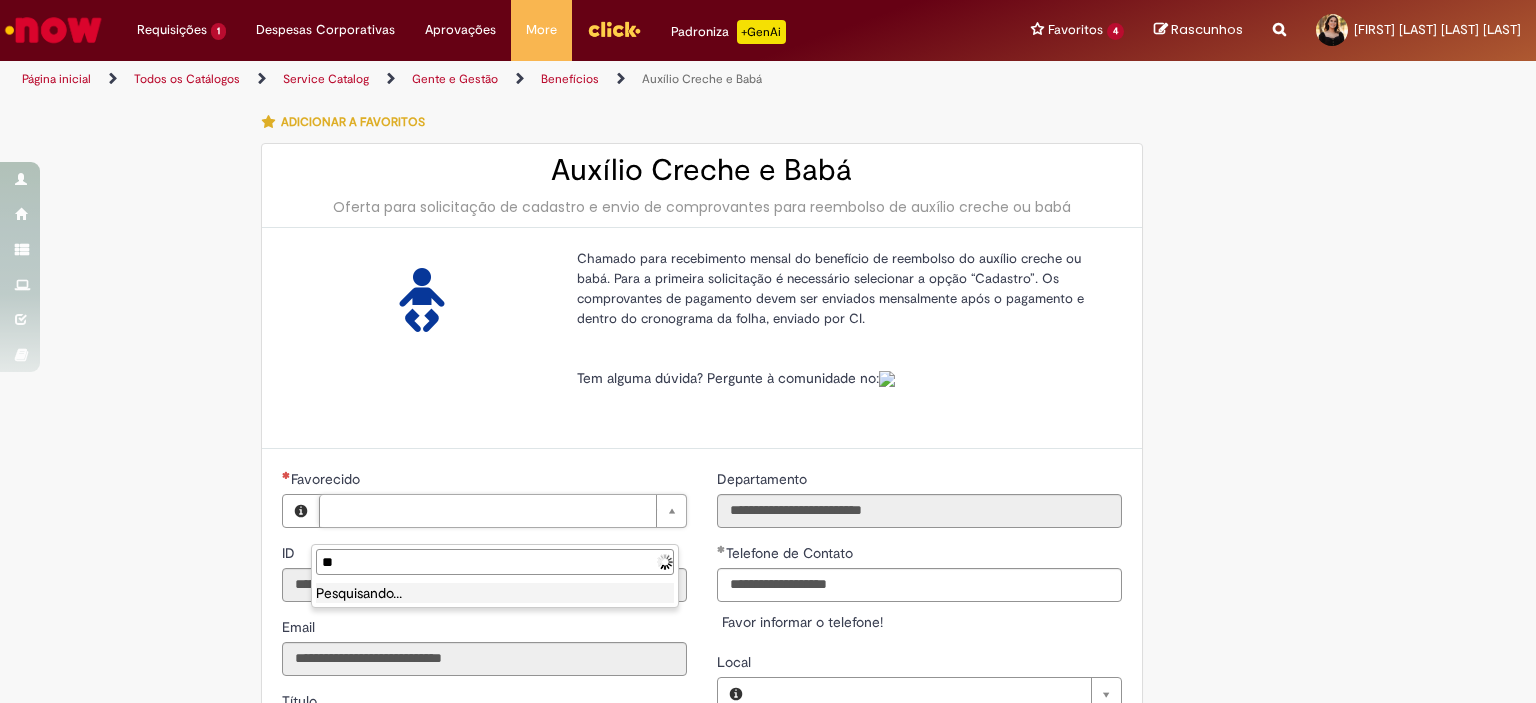 type on "**********" 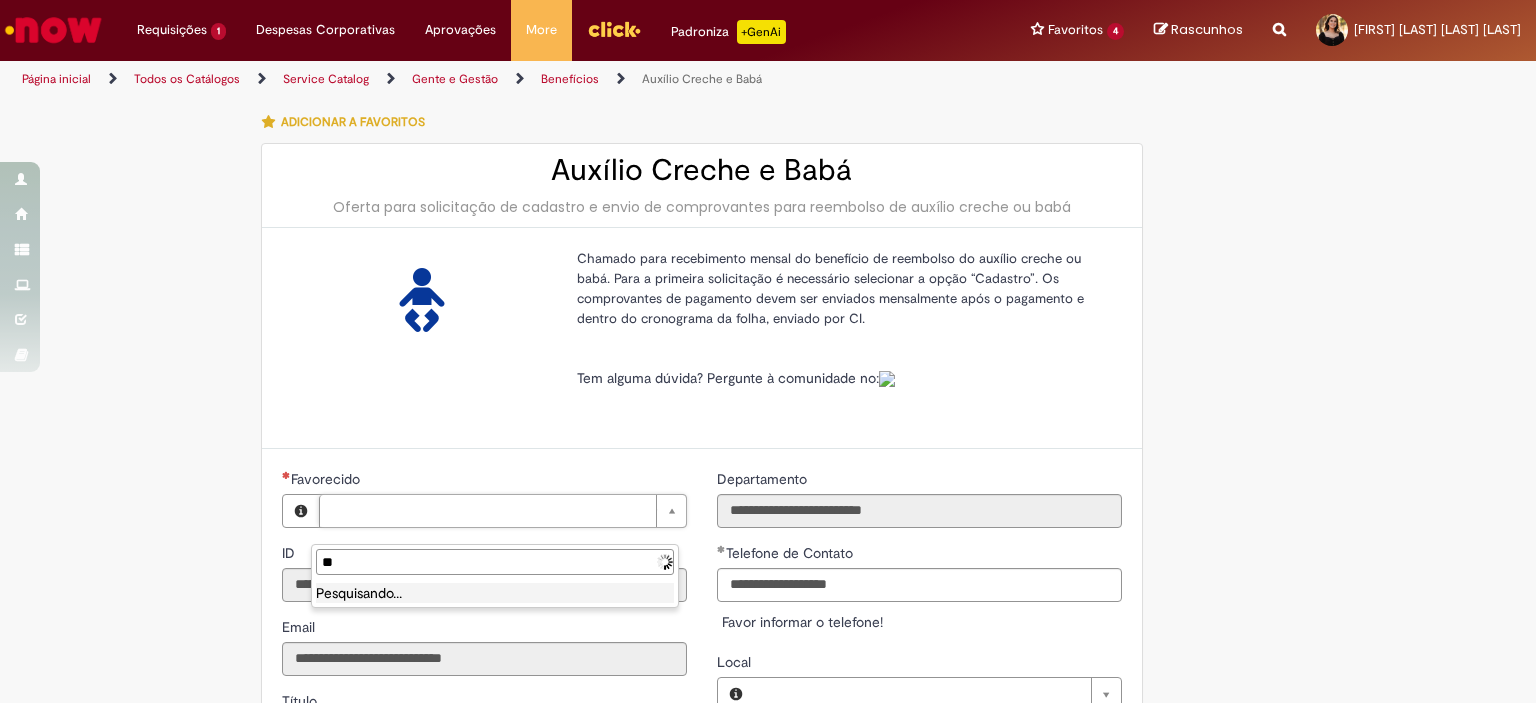 type on "**********" 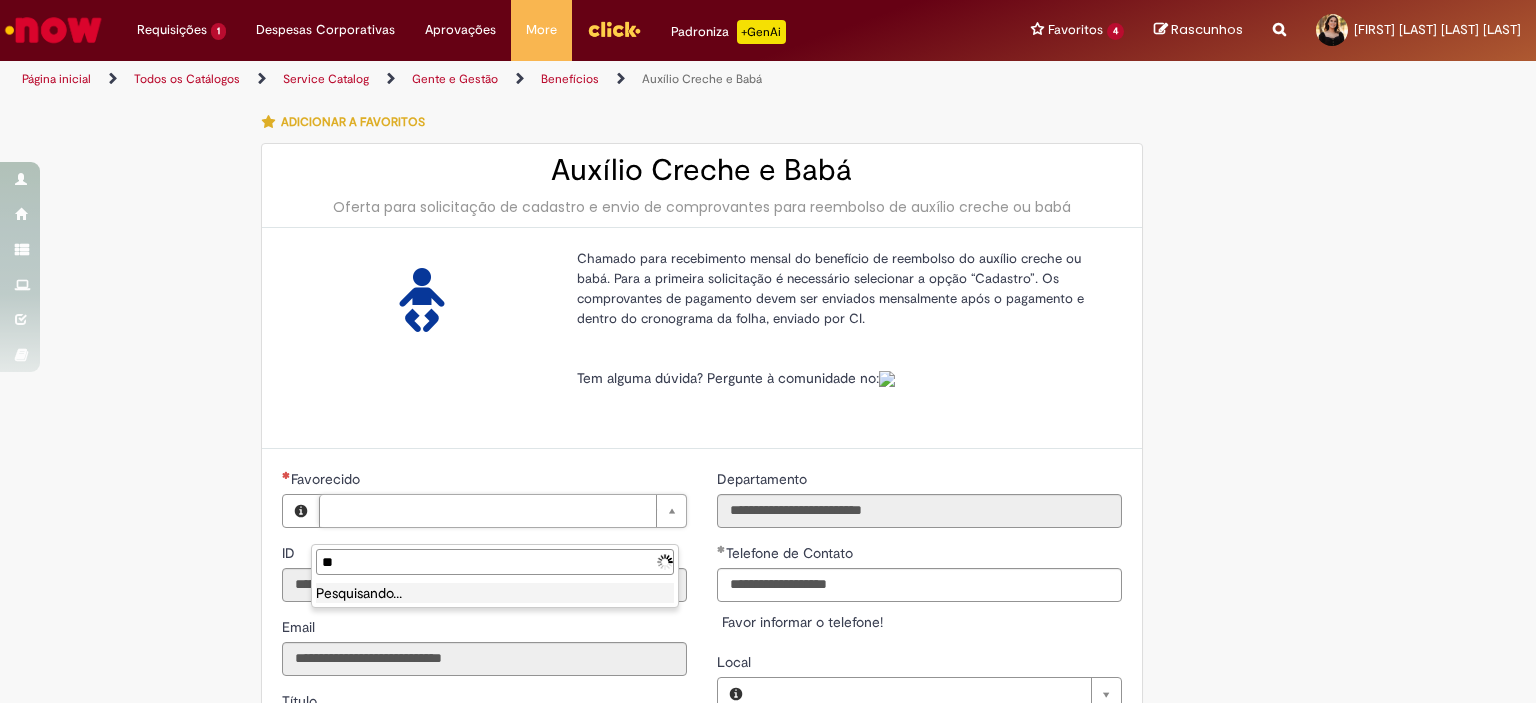 type on "**********" 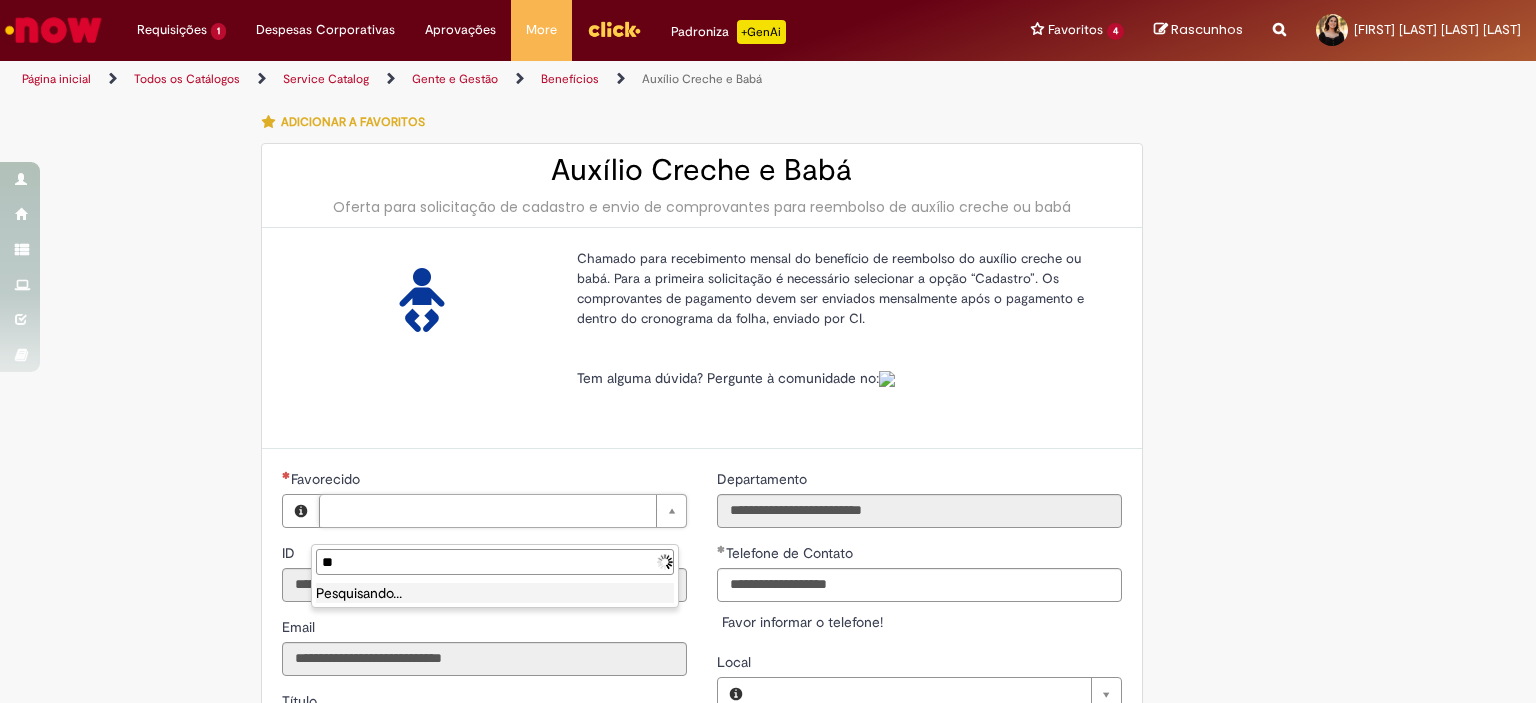 type on "**********" 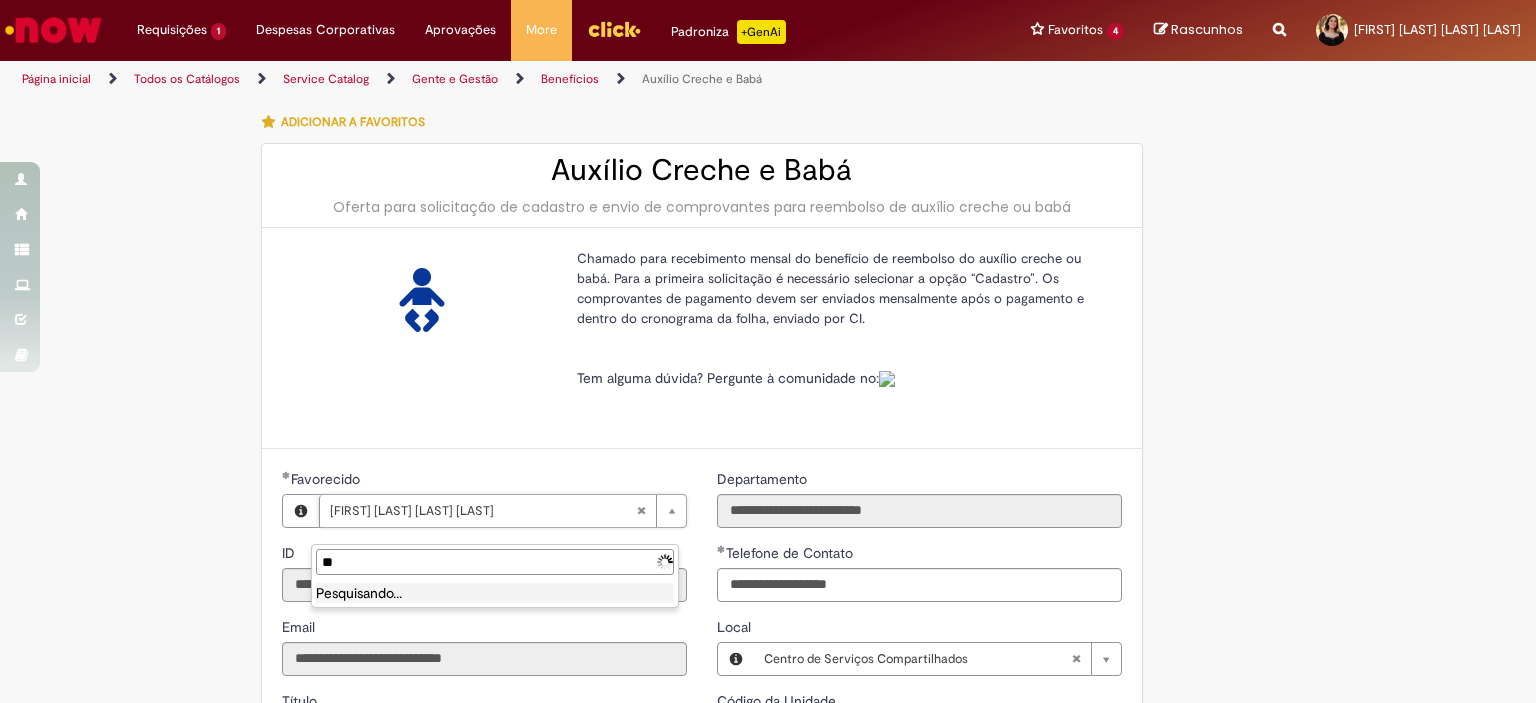 type on "*" 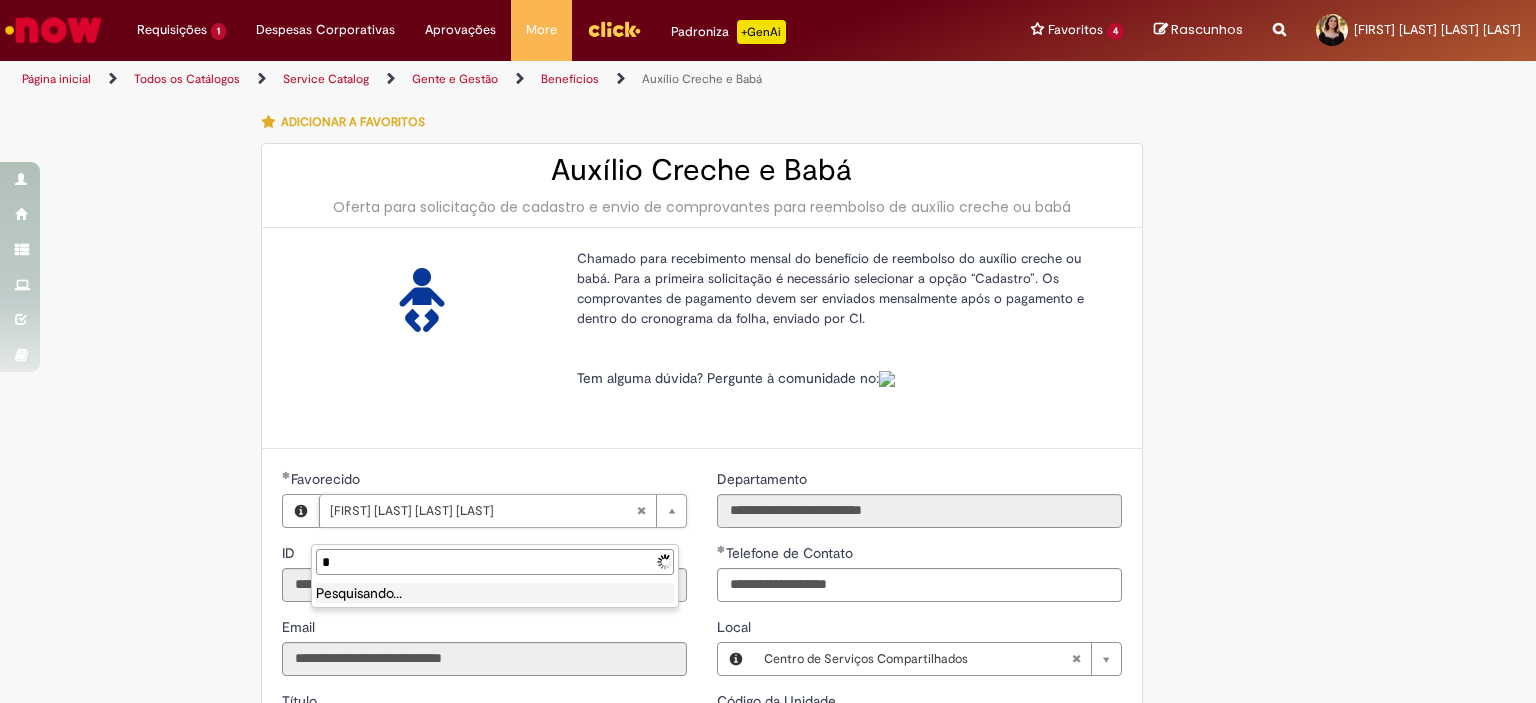 type 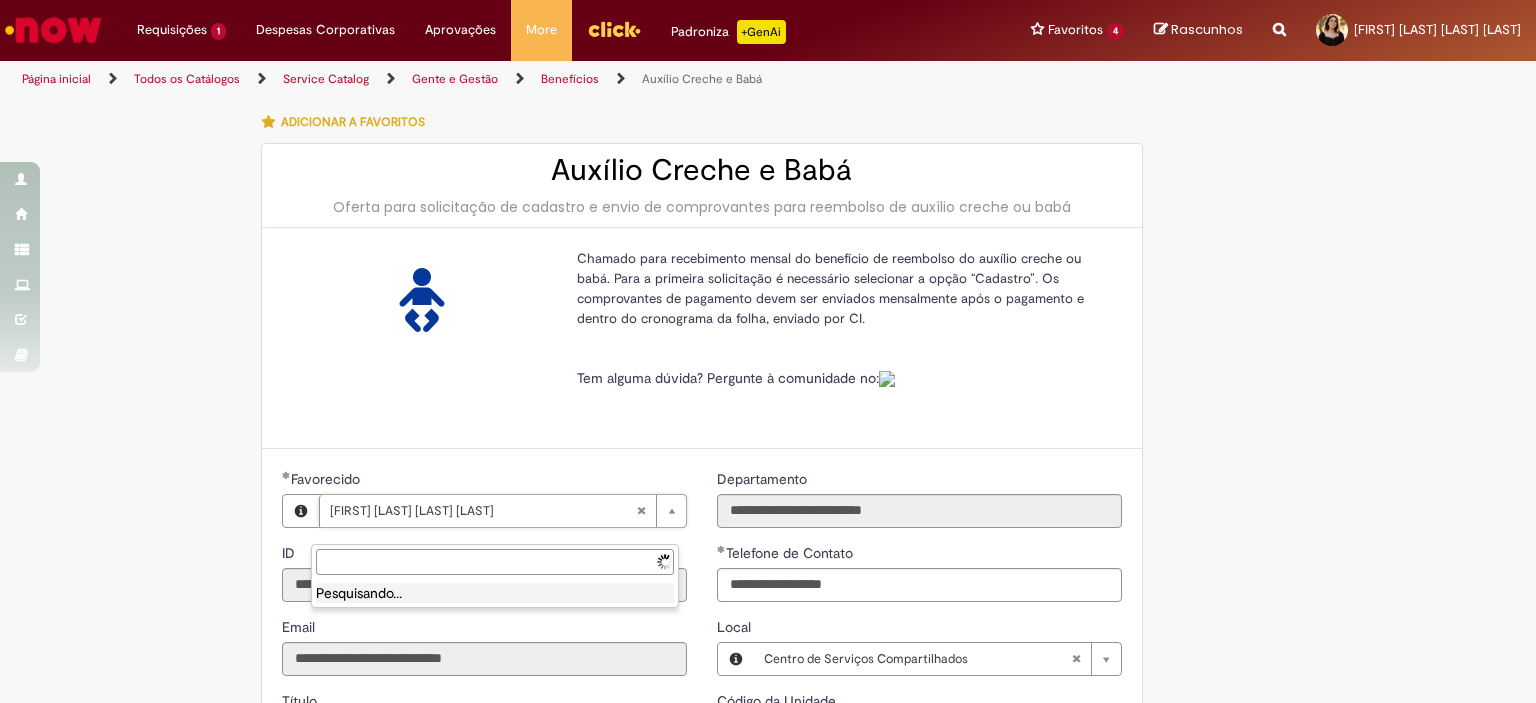 type on "**********" 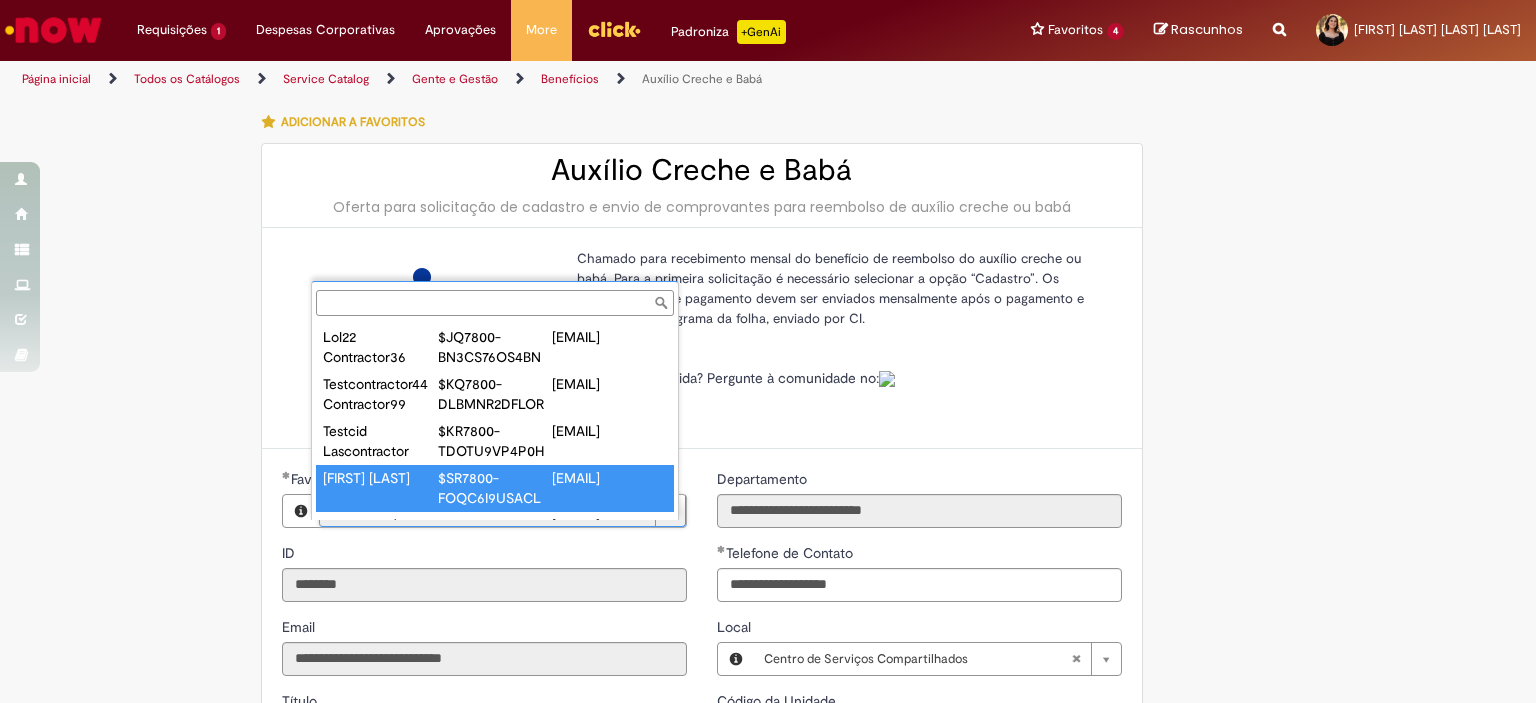 type on "**********" 